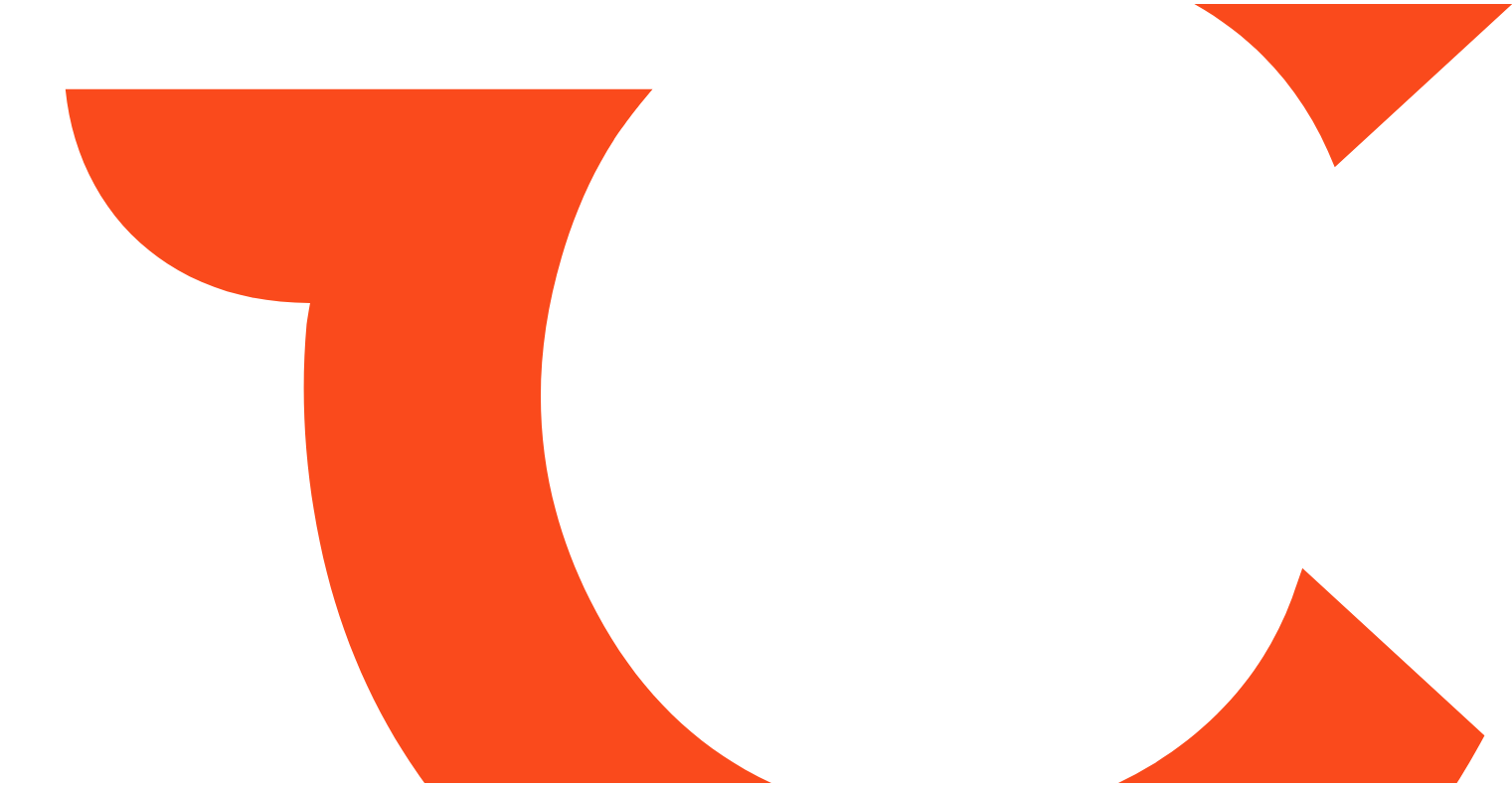 scroll, scrollTop: 0, scrollLeft: 0, axis: both 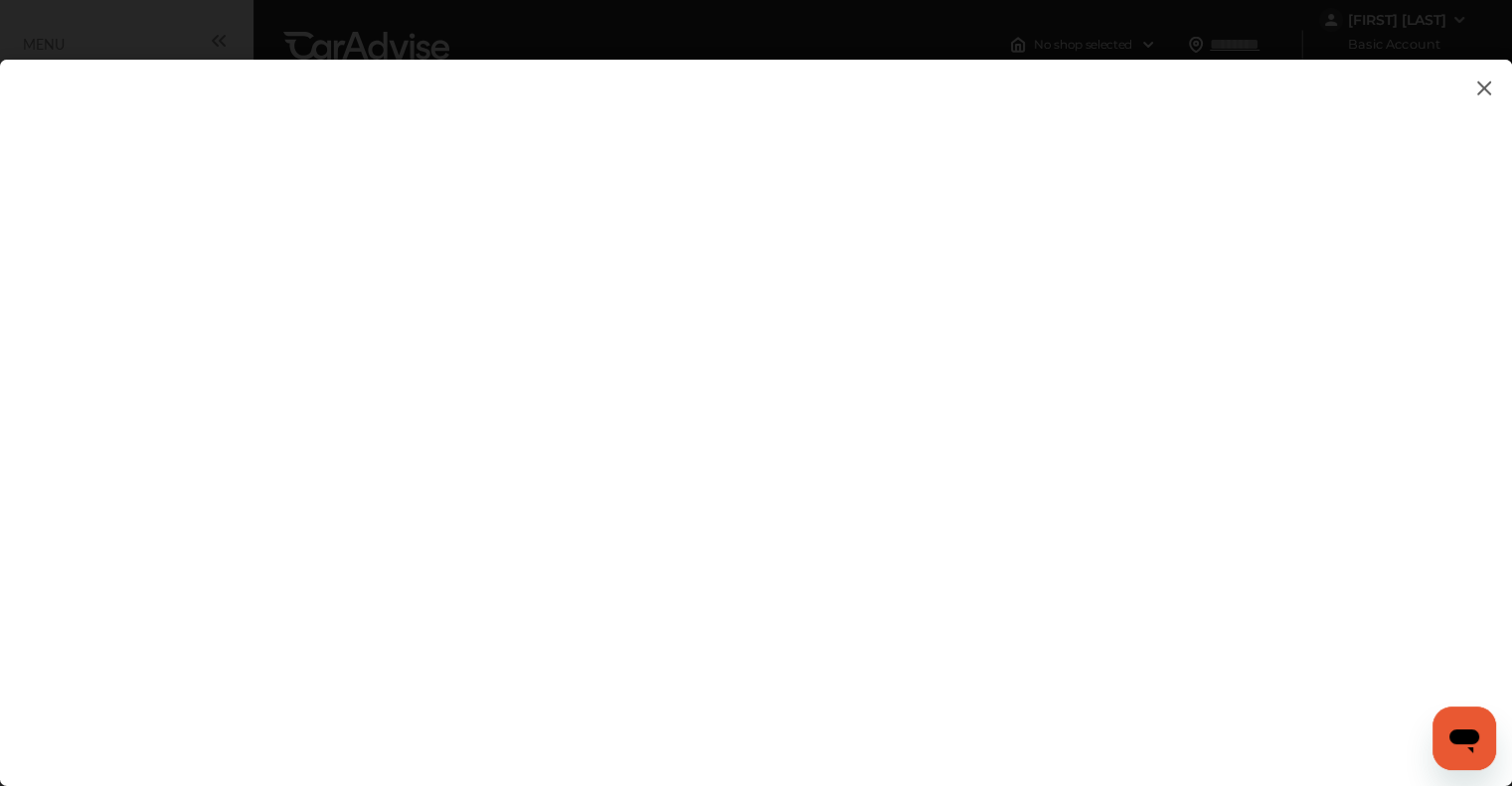 click at bounding box center (756, 402) 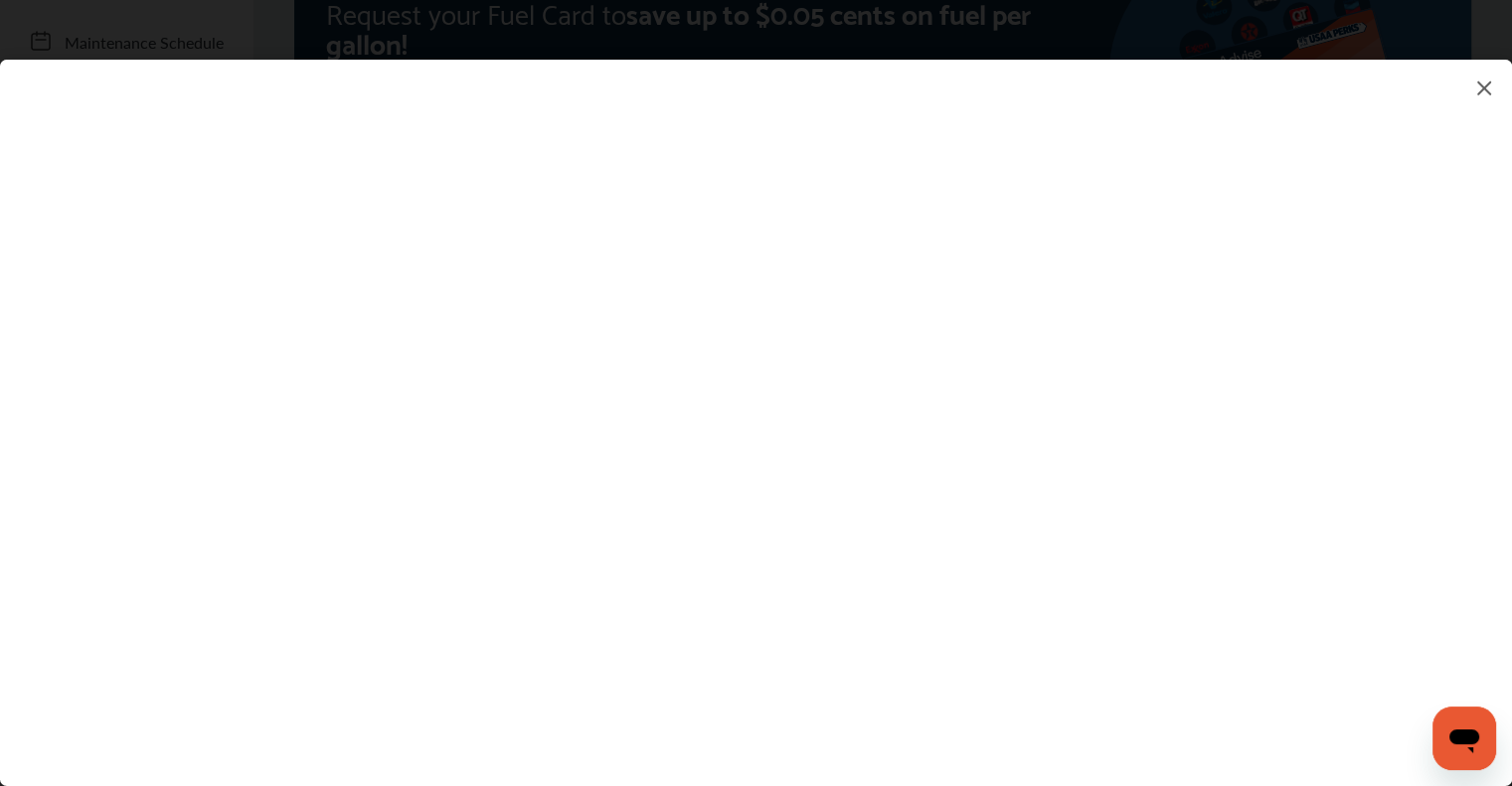 scroll, scrollTop: 286, scrollLeft: 0, axis: vertical 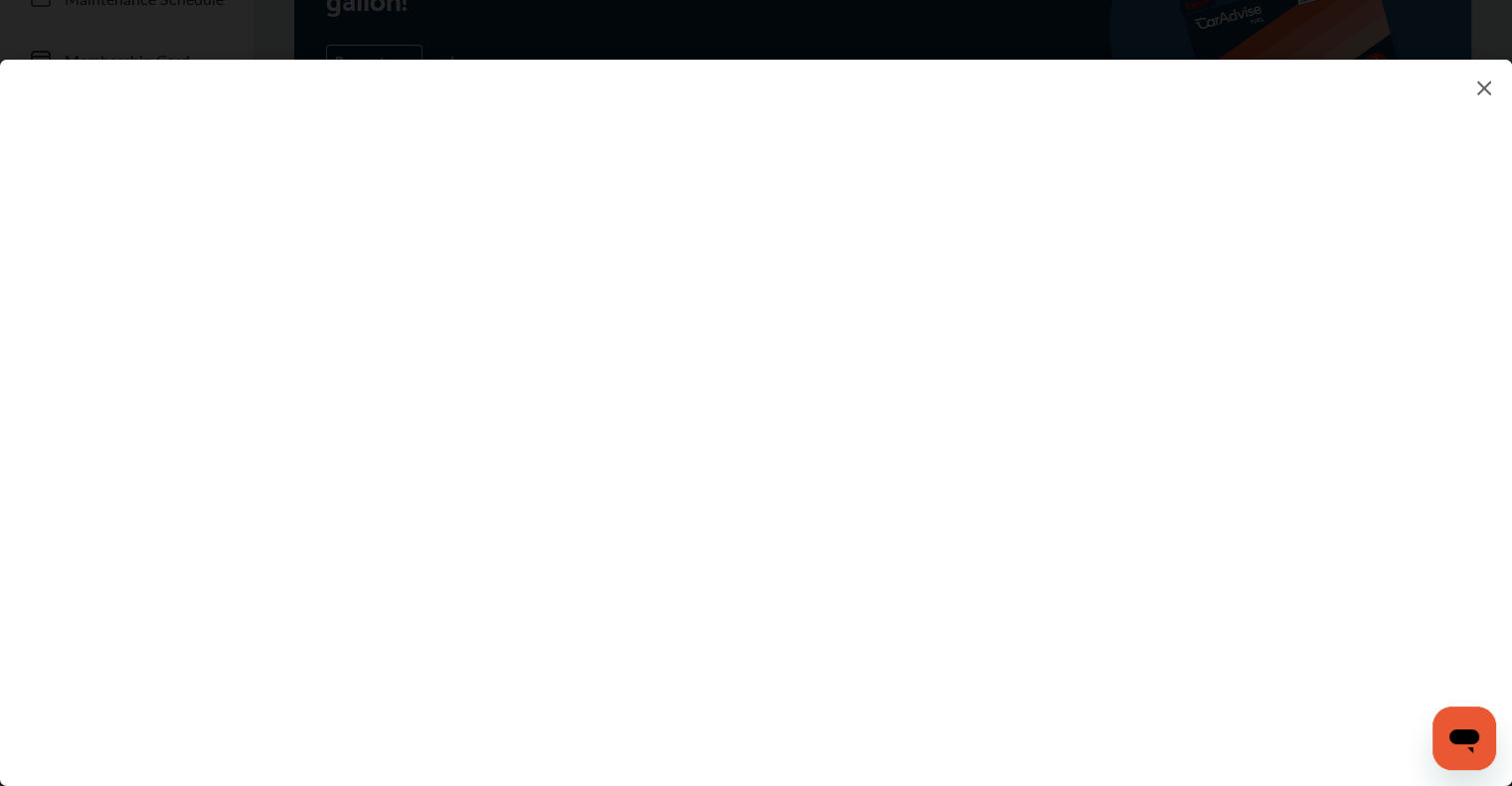 click at bounding box center [756, 402] 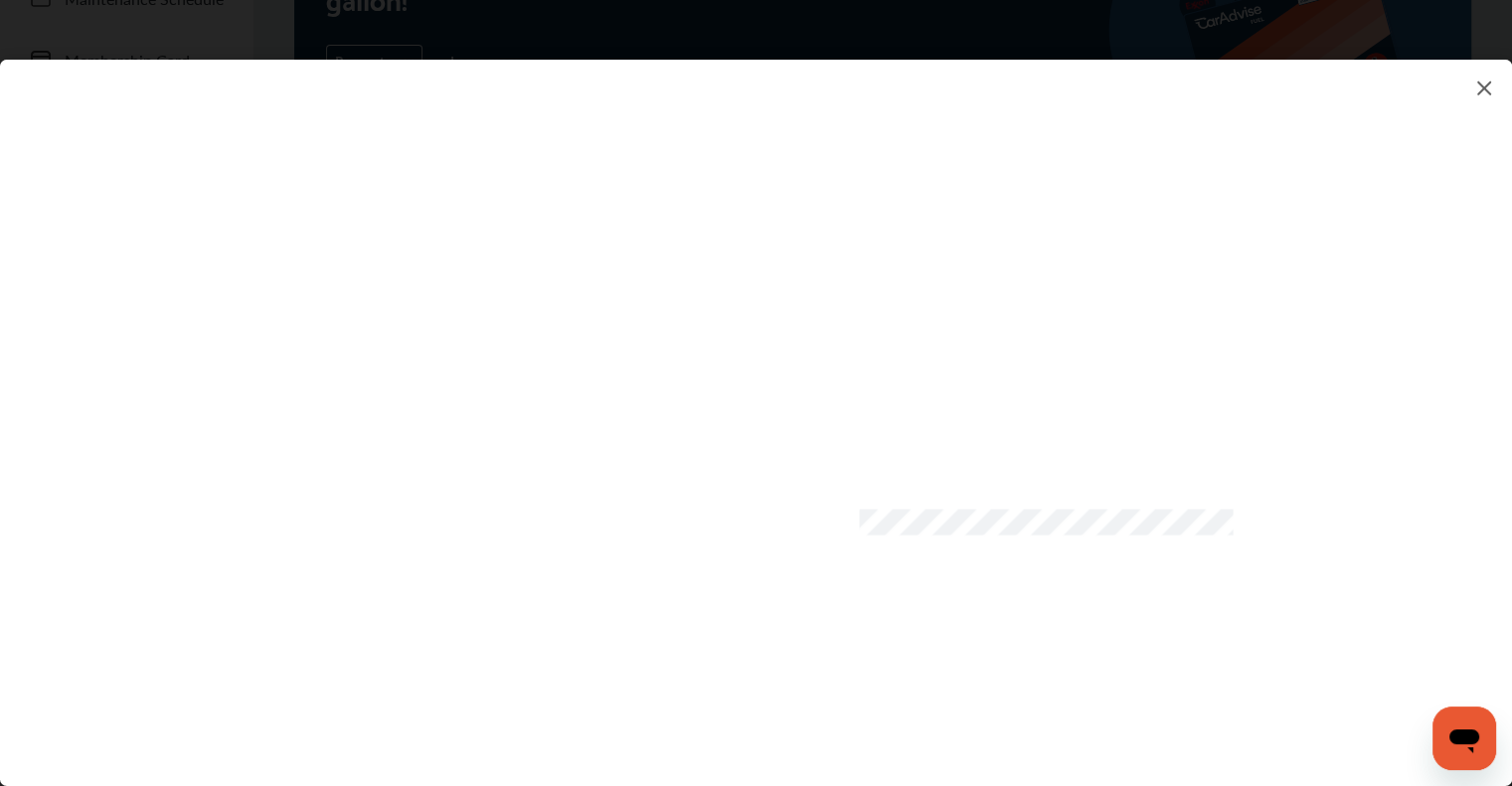 click at bounding box center (756, 402) 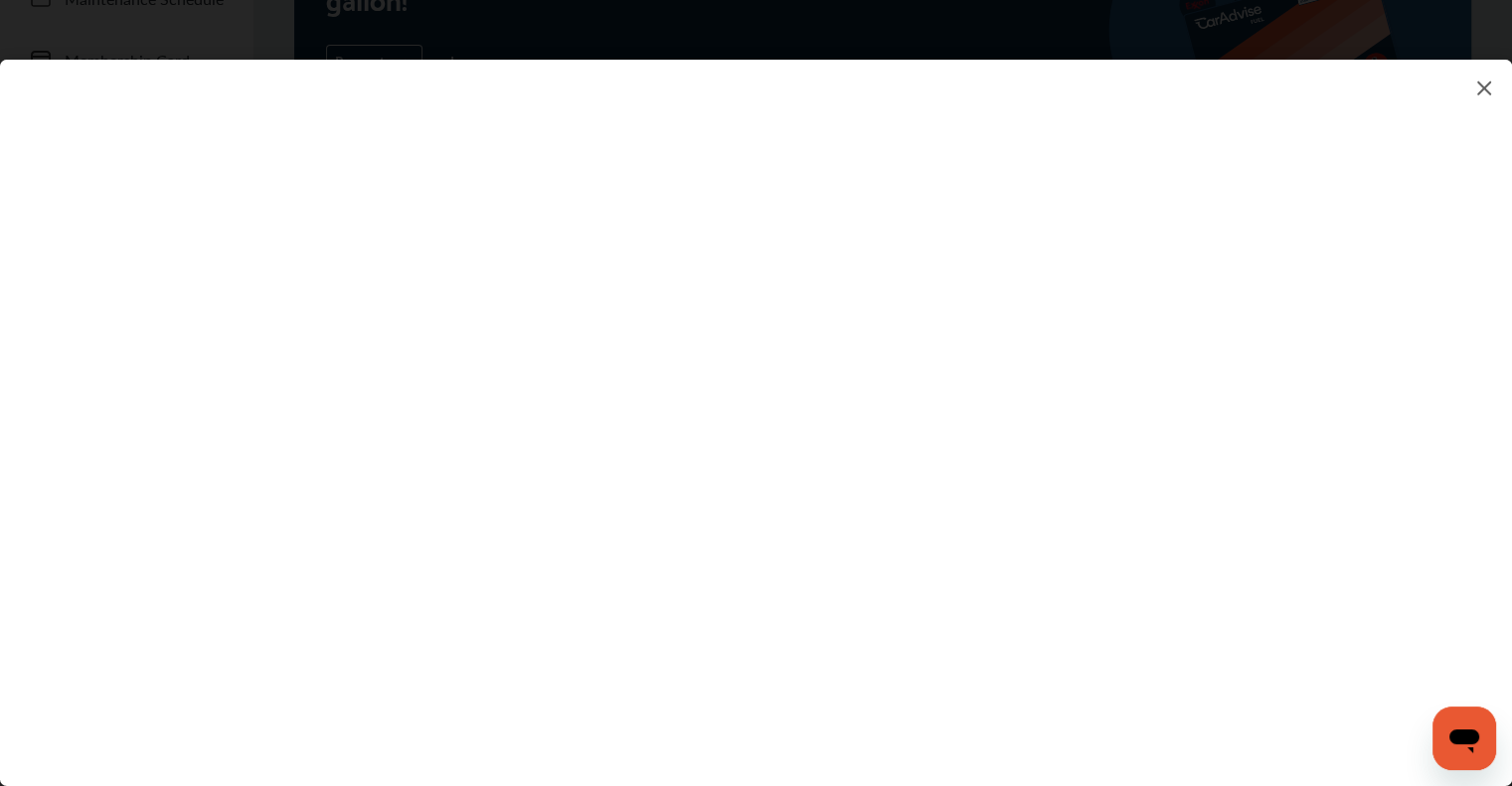 click at bounding box center (756, 402) 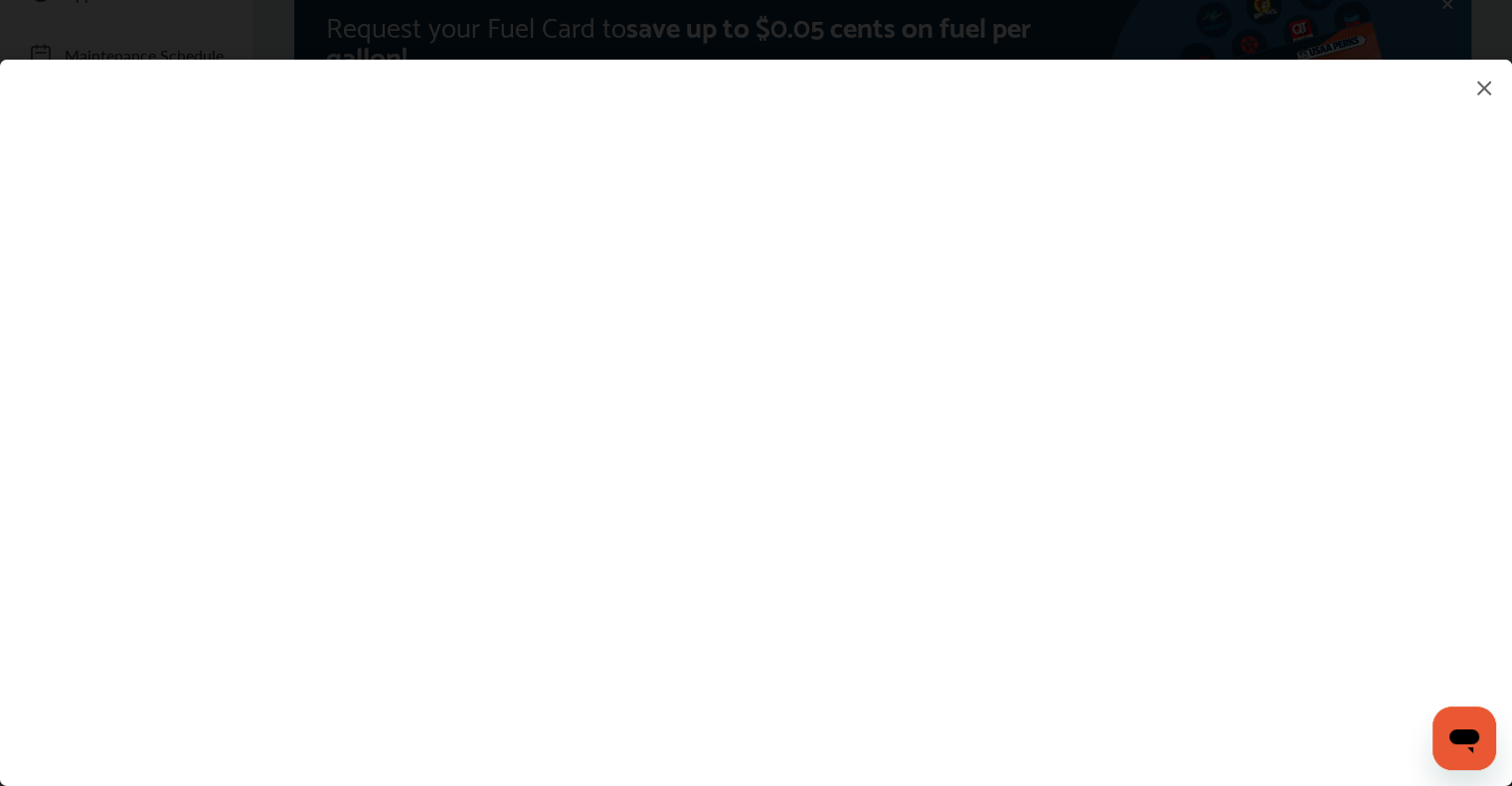 scroll, scrollTop: 231, scrollLeft: 0, axis: vertical 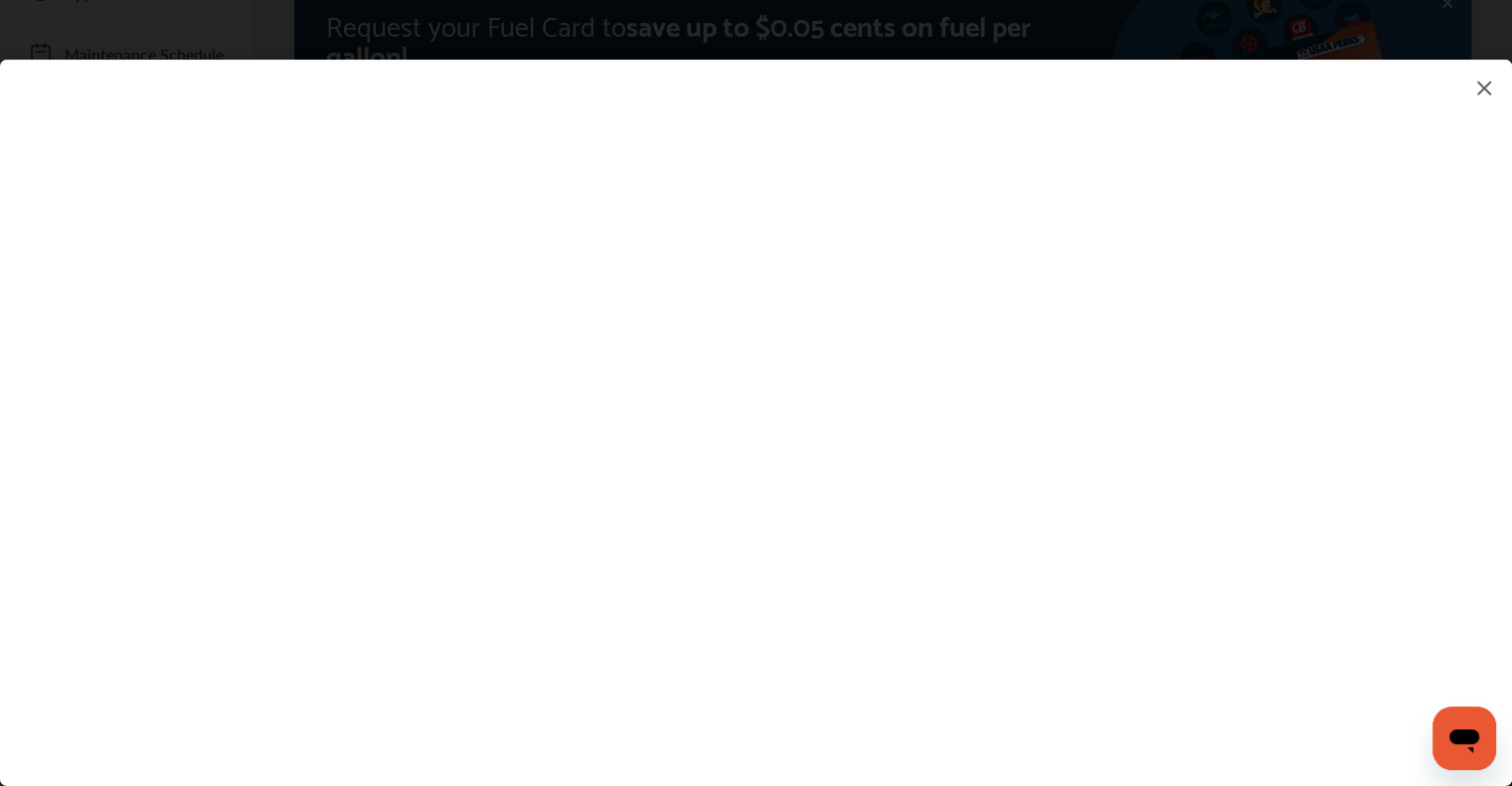 click at bounding box center [756, 402] 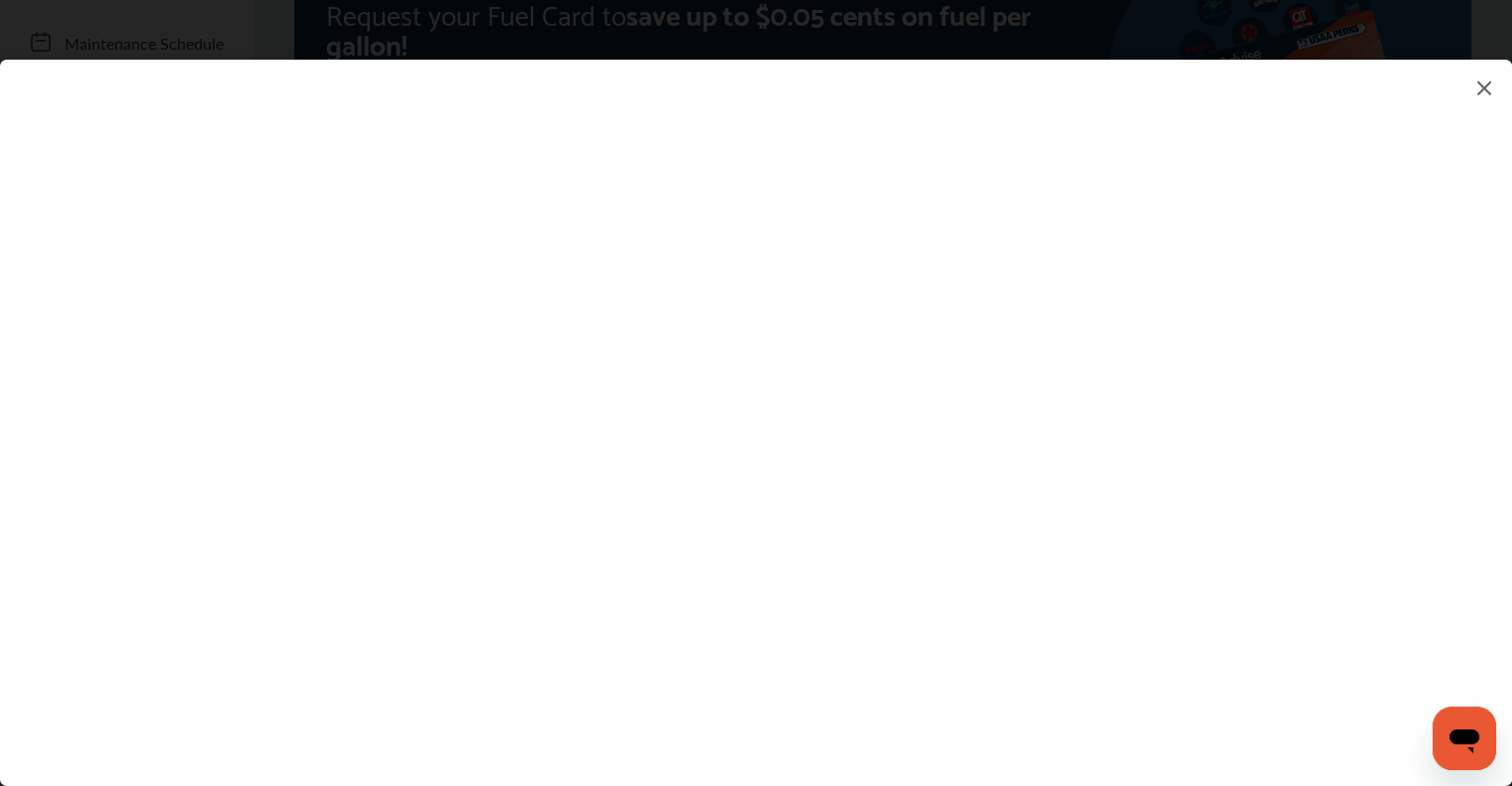 click at bounding box center (756, 402) 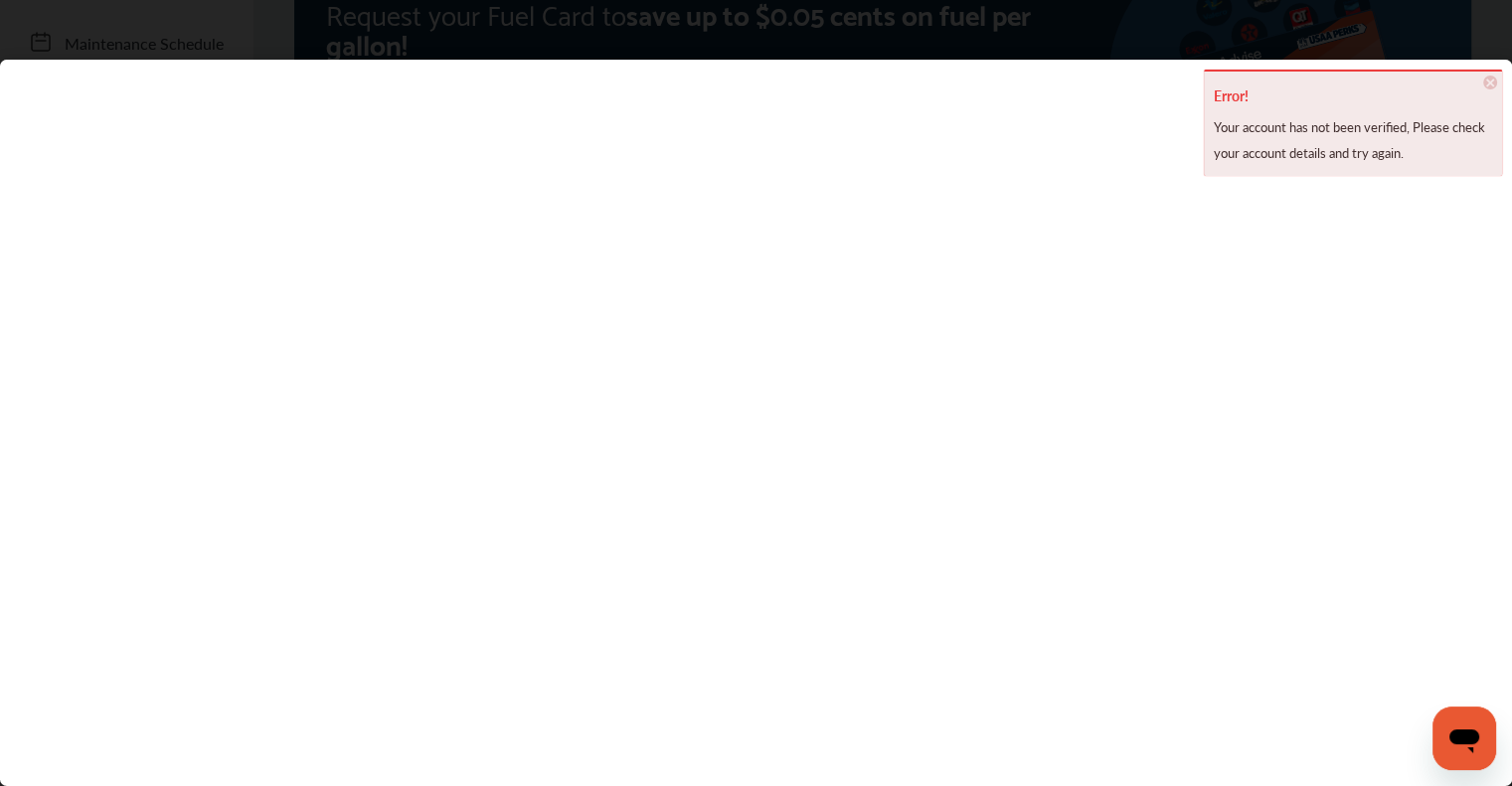 click on "×" at bounding box center (1490, 82) 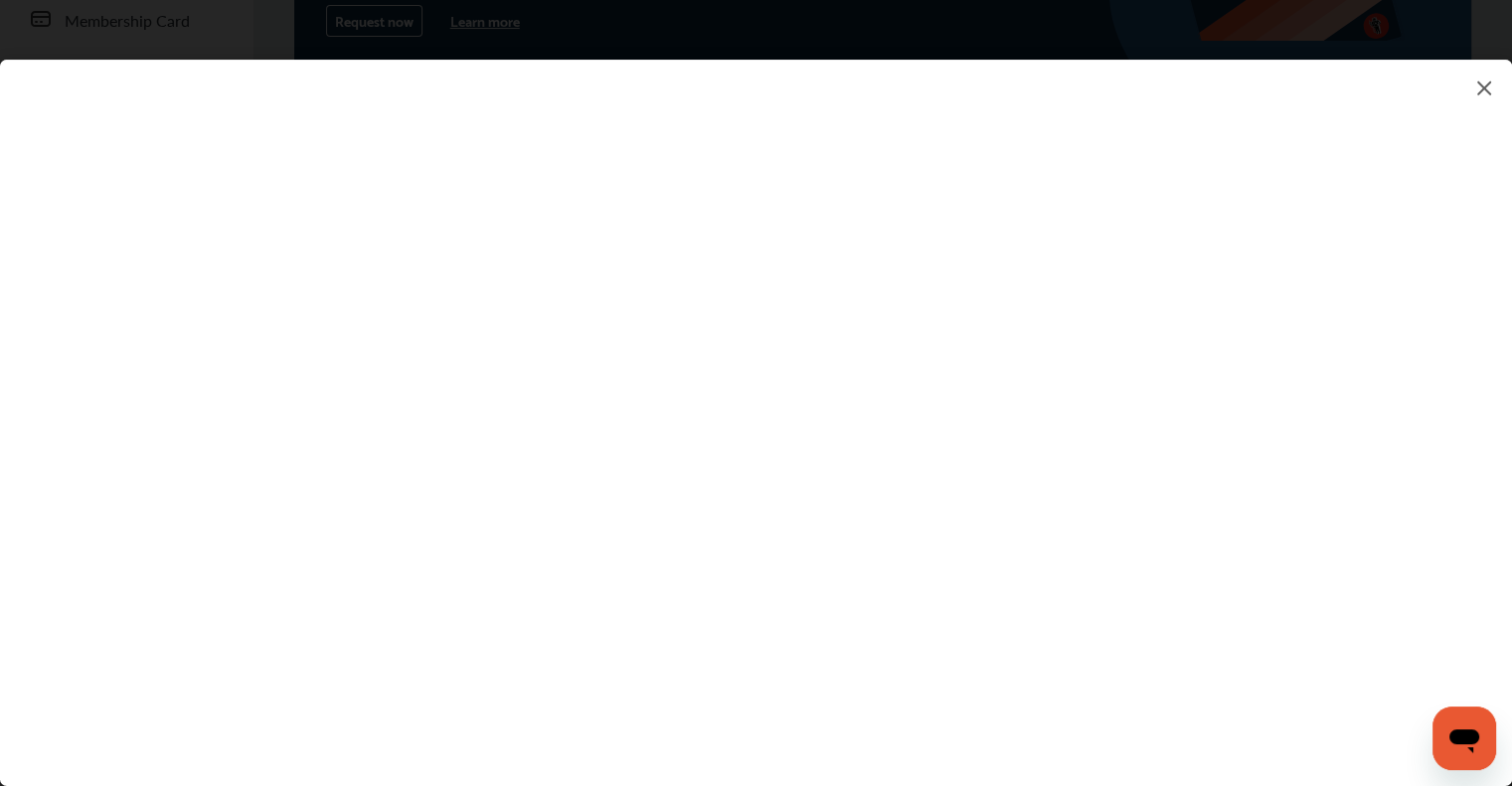 scroll, scrollTop: 357, scrollLeft: 0, axis: vertical 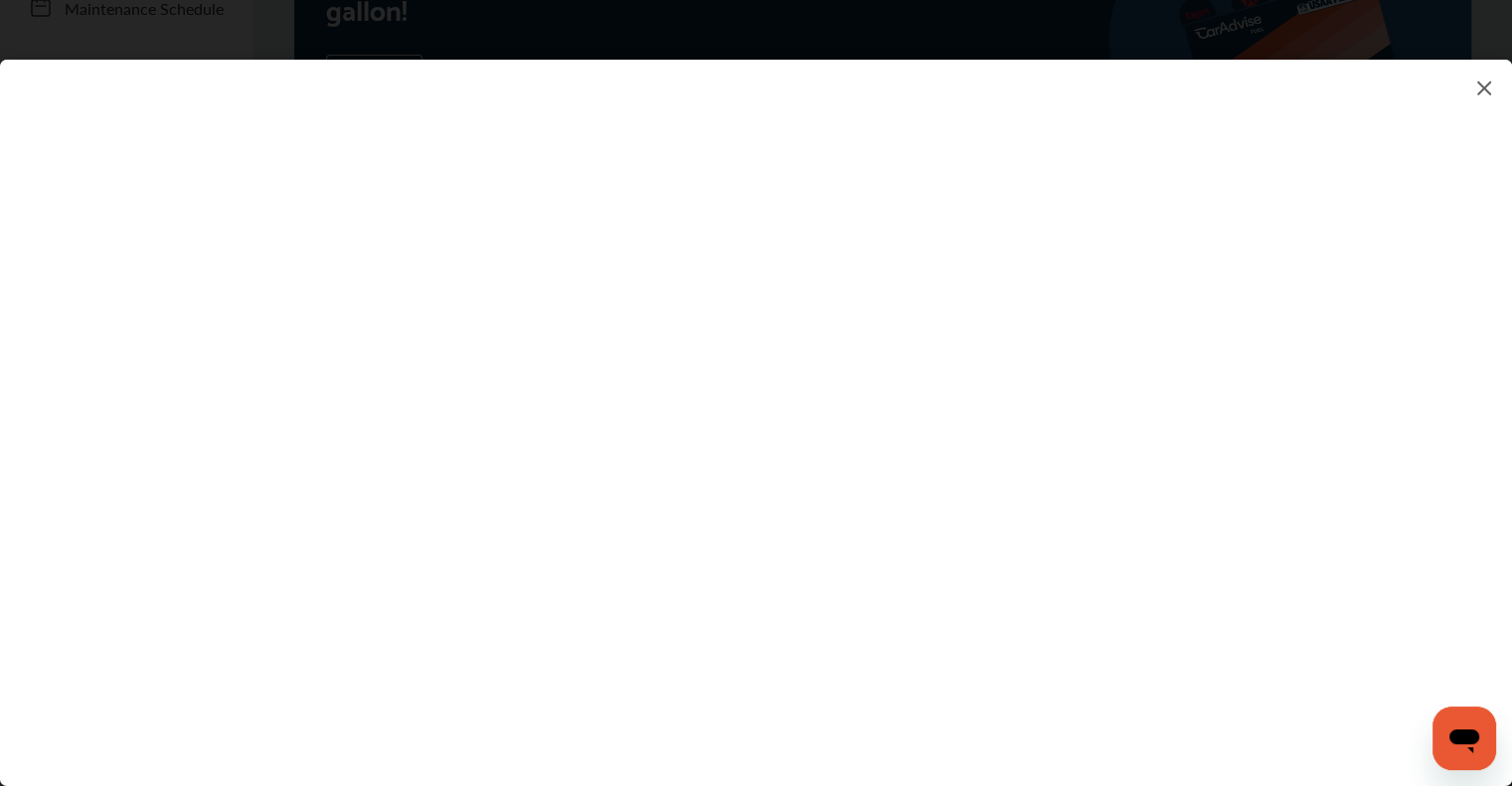 click at bounding box center (756, 402) 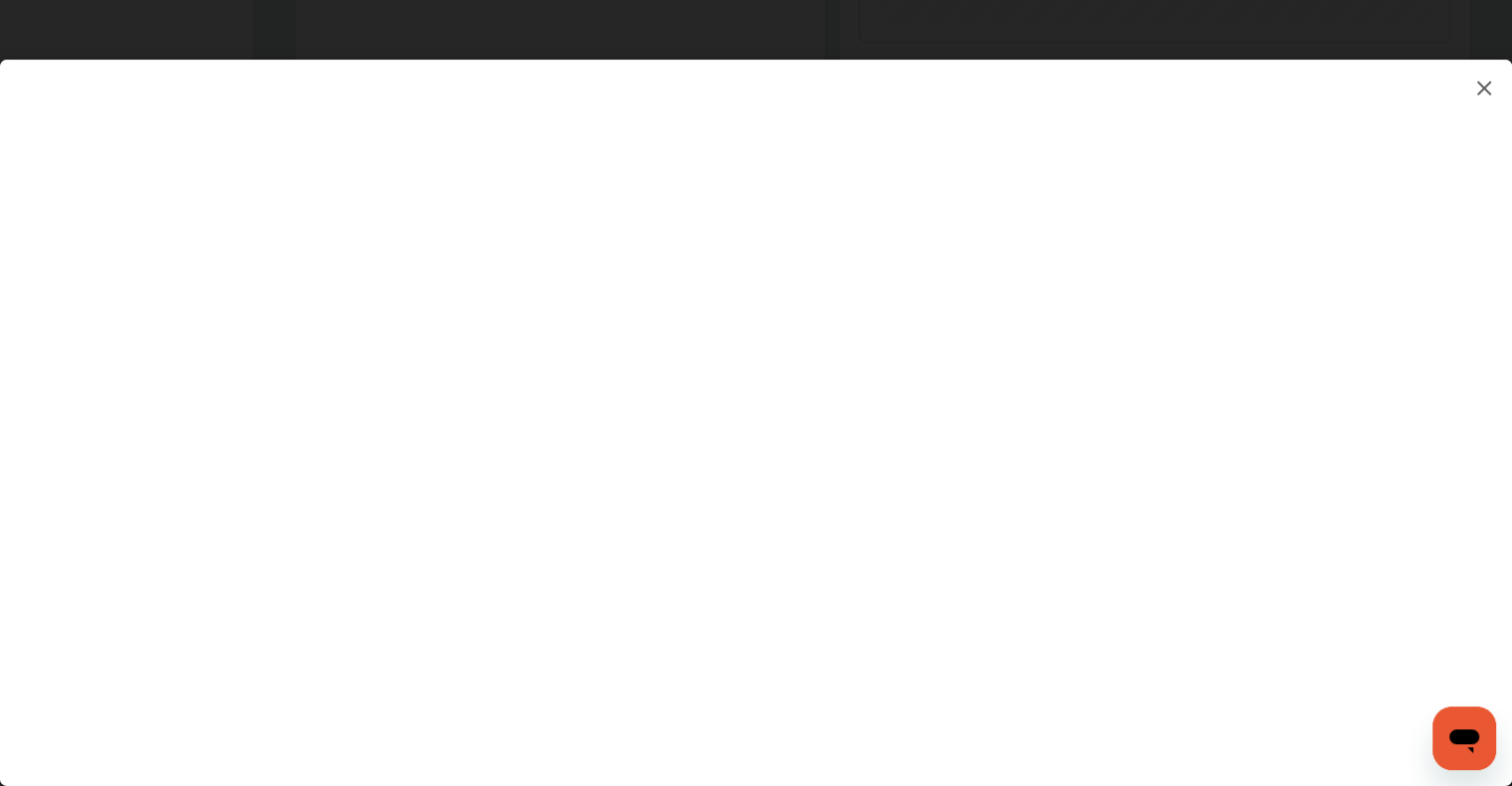 scroll, scrollTop: 924, scrollLeft: 0, axis: vertical 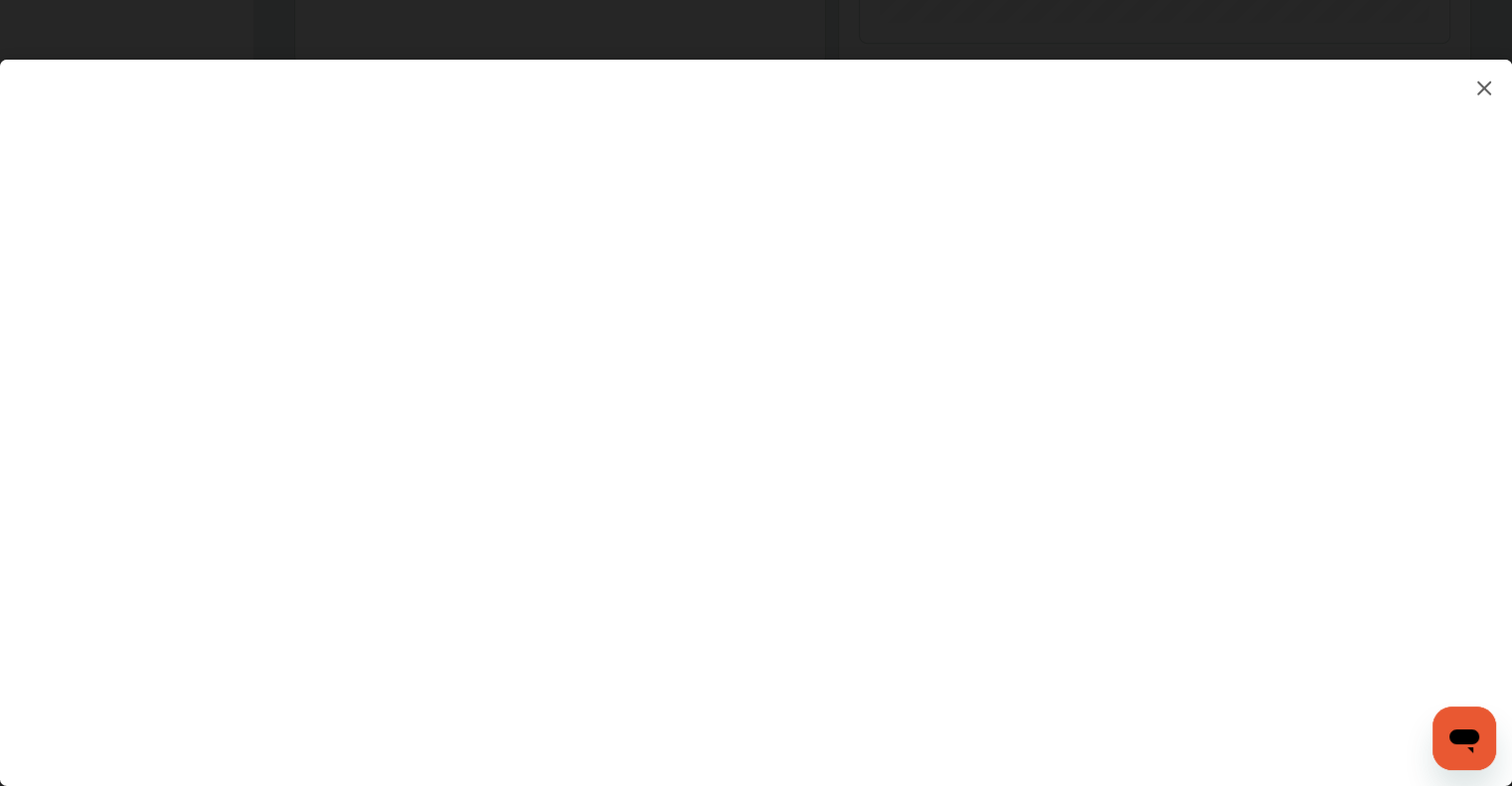click 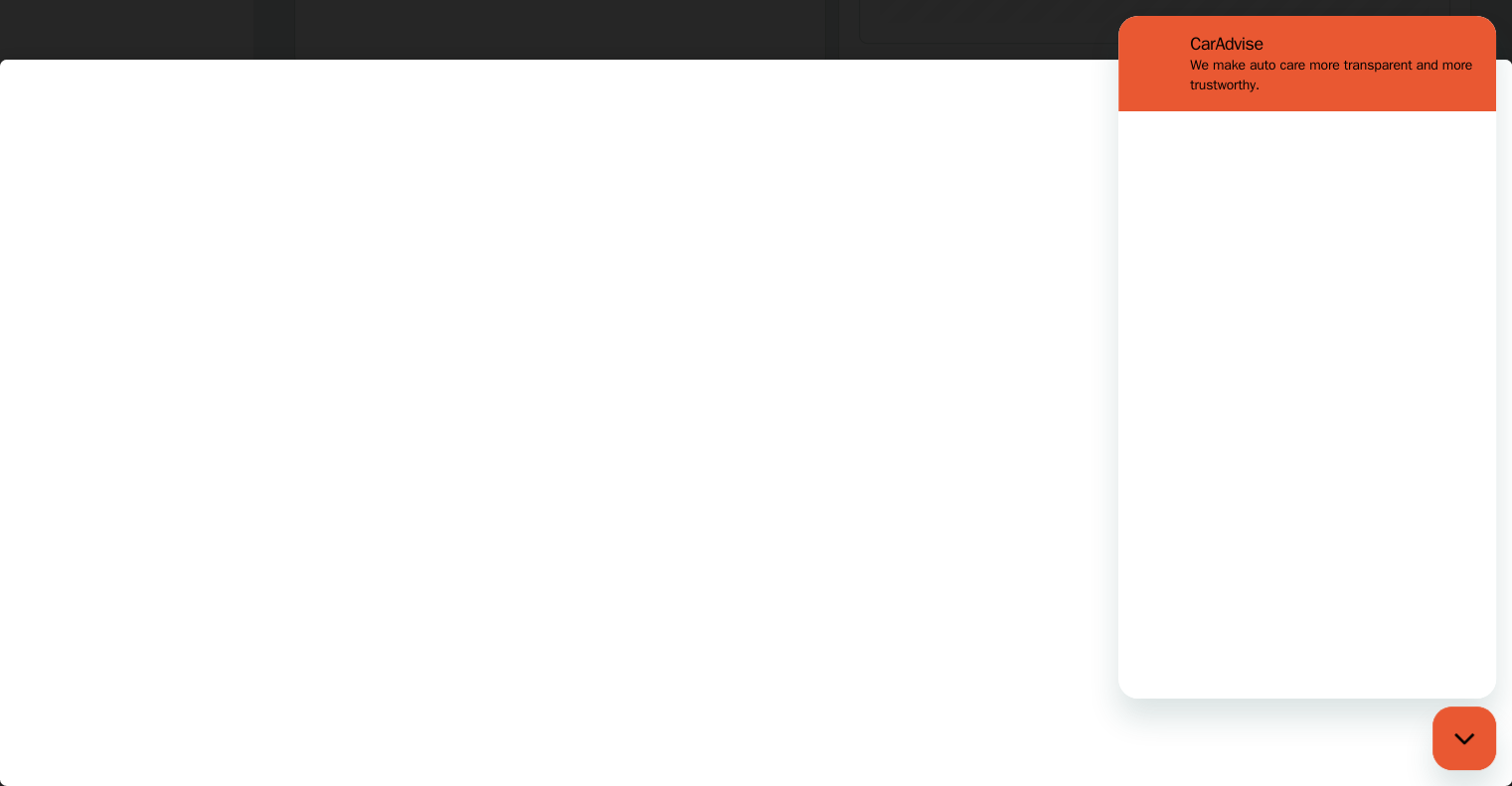 scroll, scrollTop: 0, scrollLeft: 0, axis: both 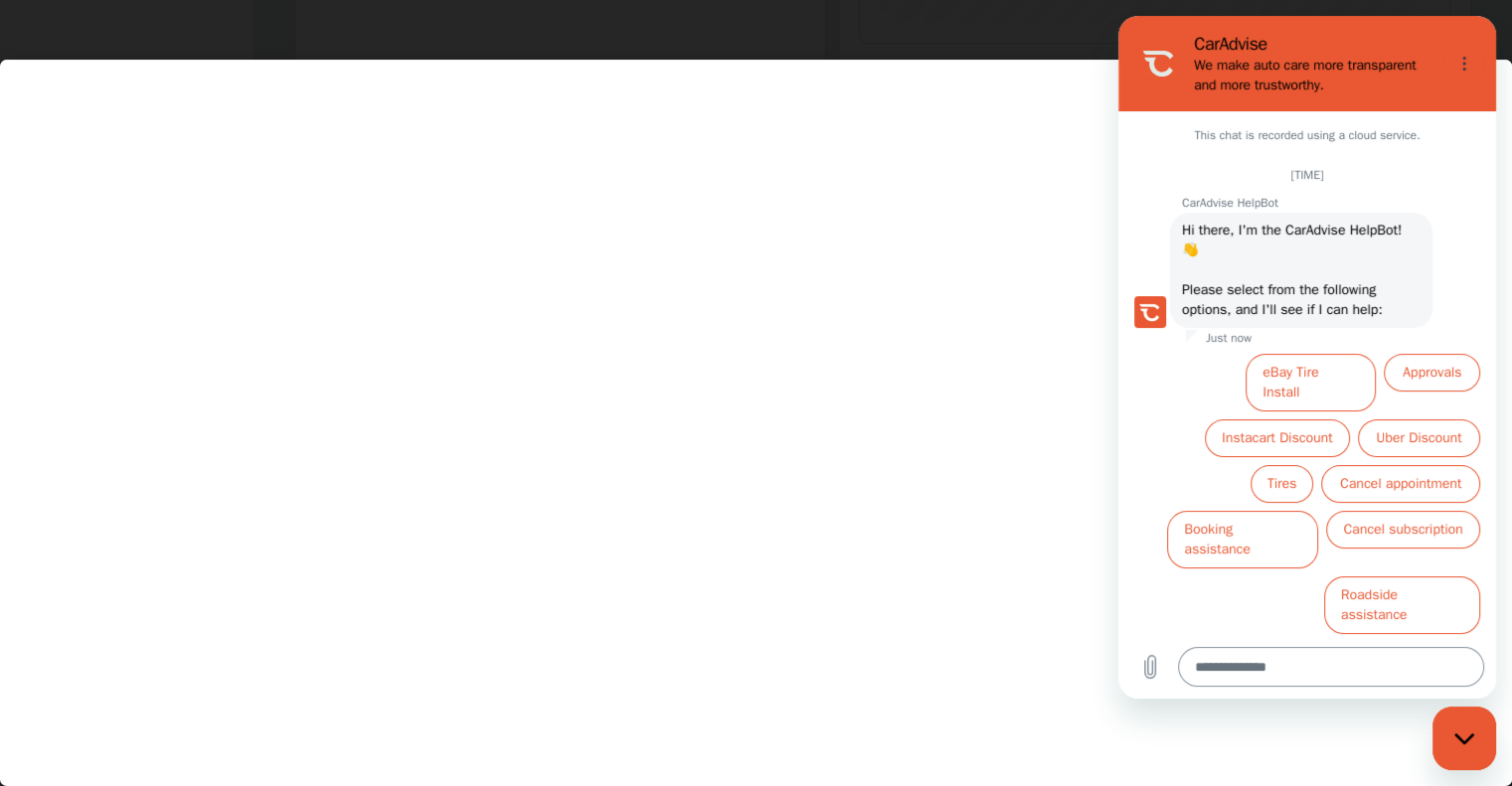 click at bounding box center [1331, 667] 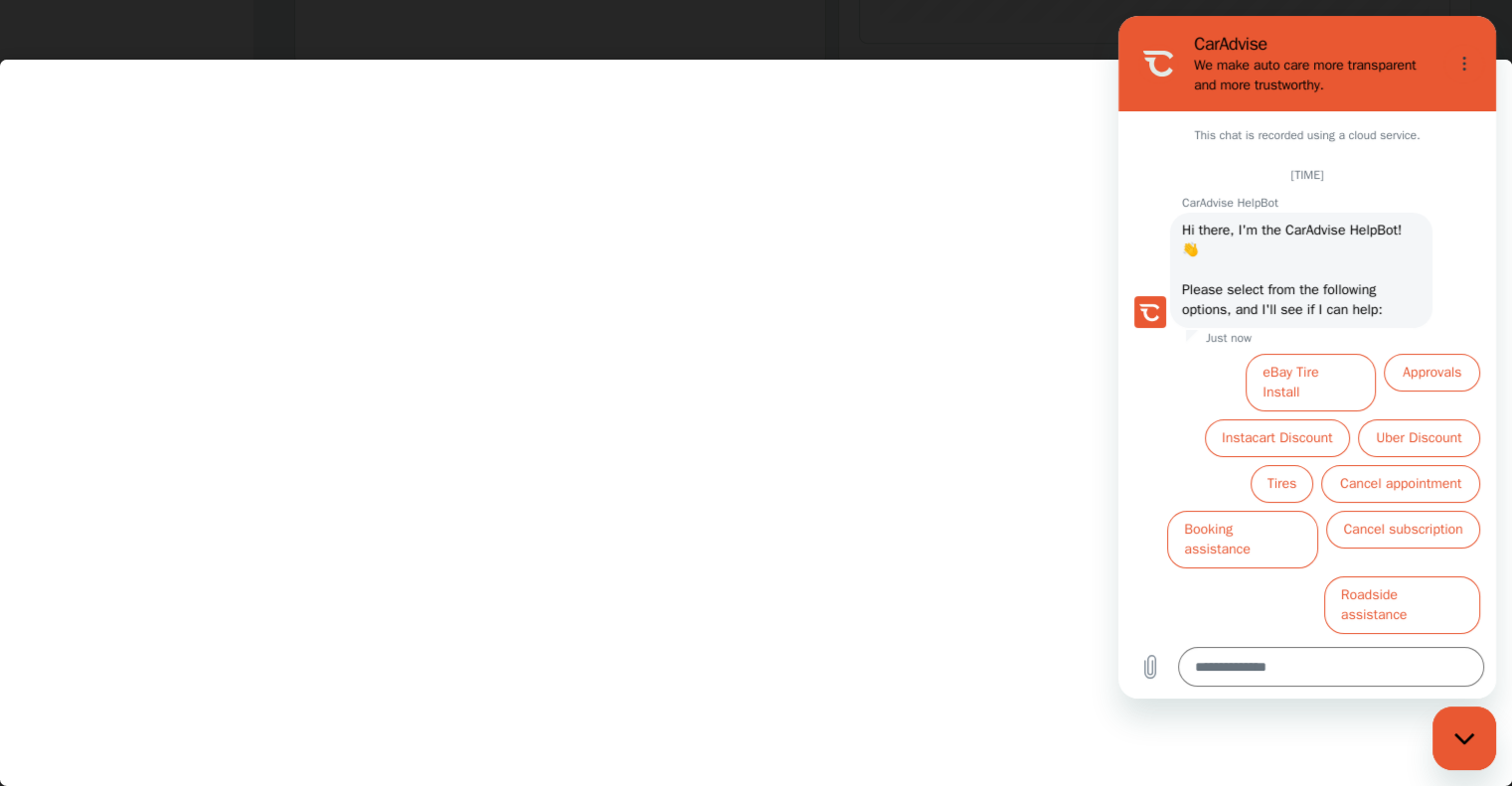 drag, startPoint x: 1206, startPoint y: 666, endPoint x: 1149, endPoint y: 428, distance: 244.73046 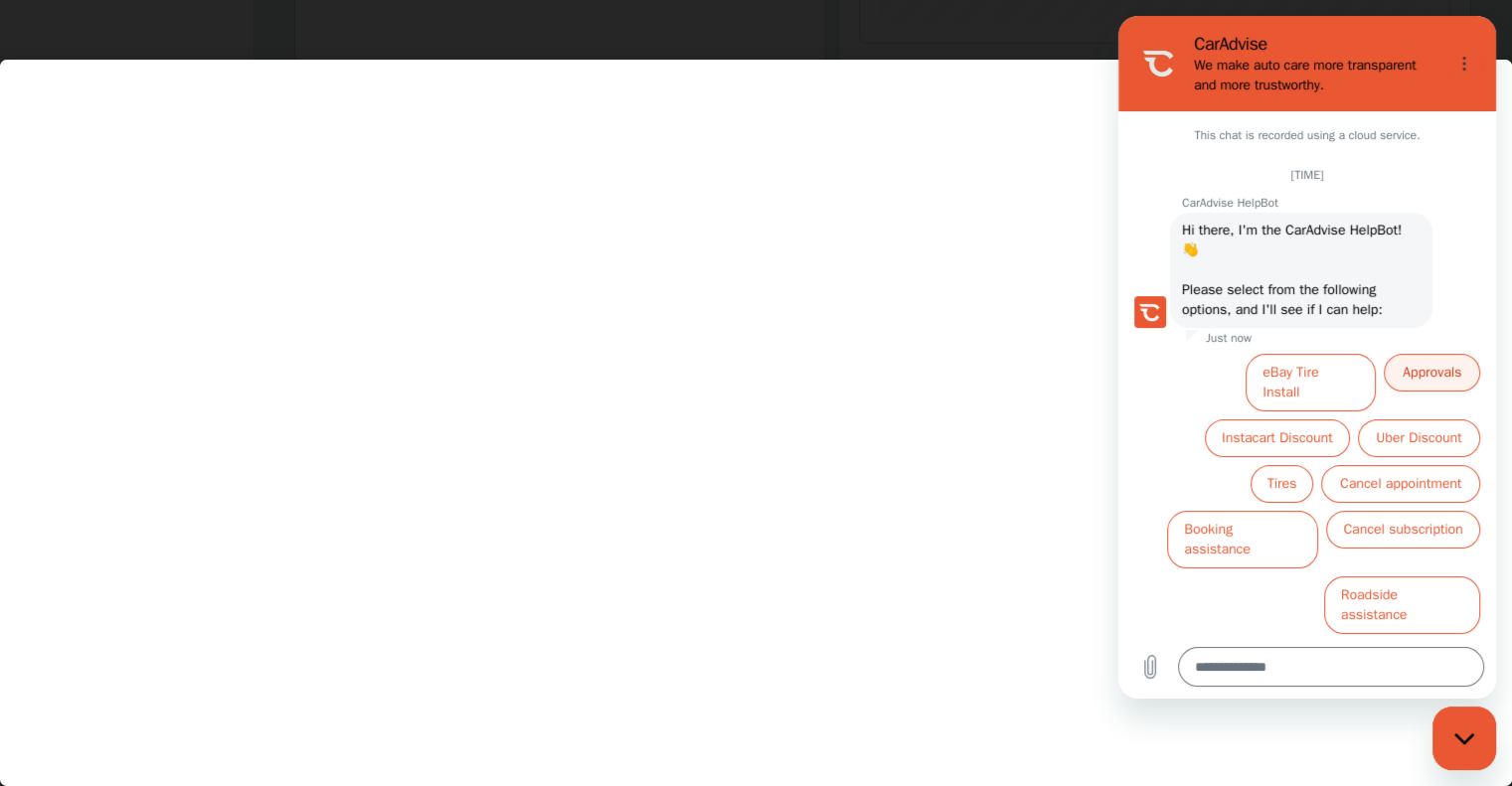 click on "Approvals" at bounding box center [1431, 373] 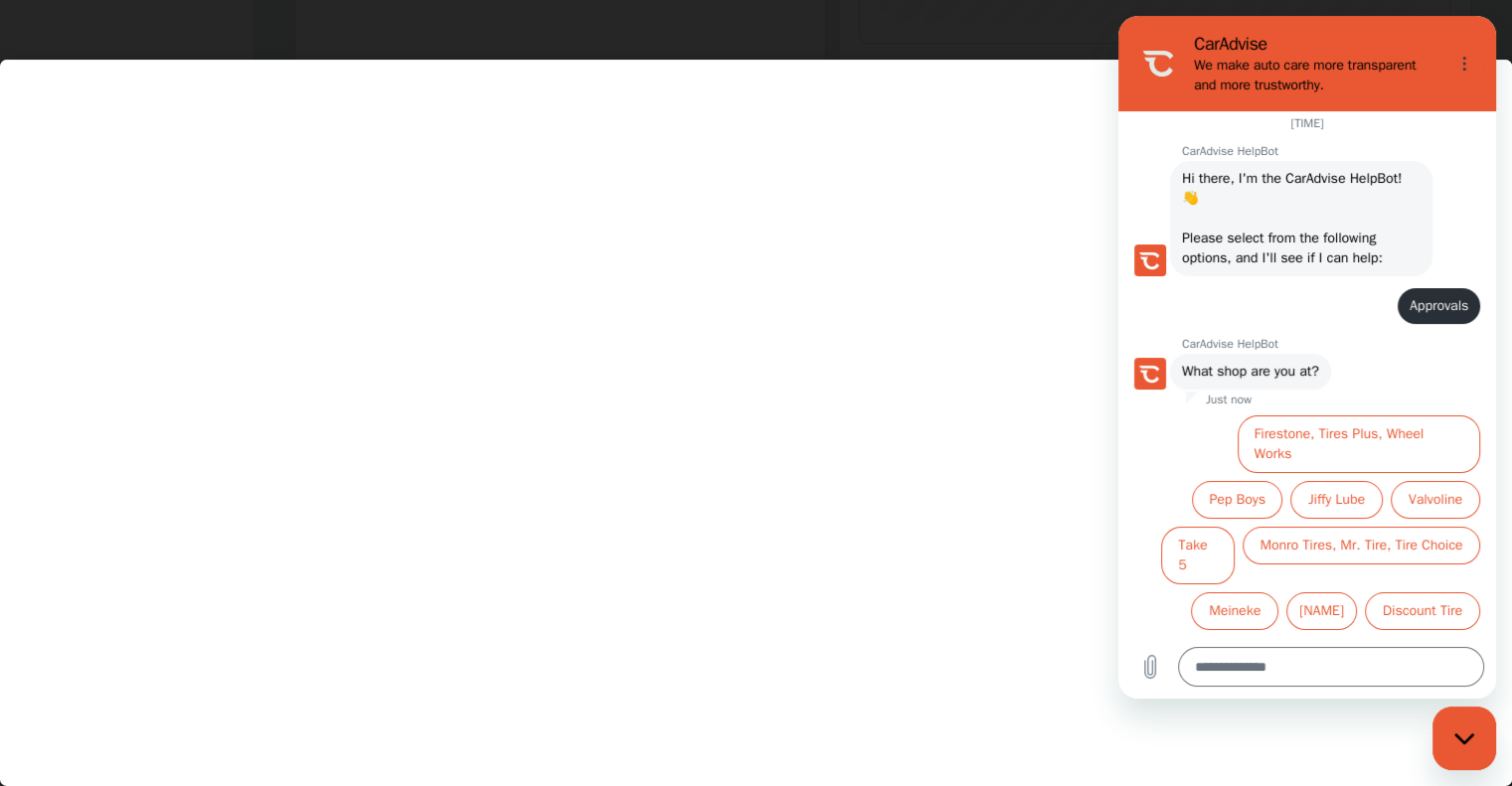 scroll, scrollTop: 56, scrollLeft: 0, axis: vertical 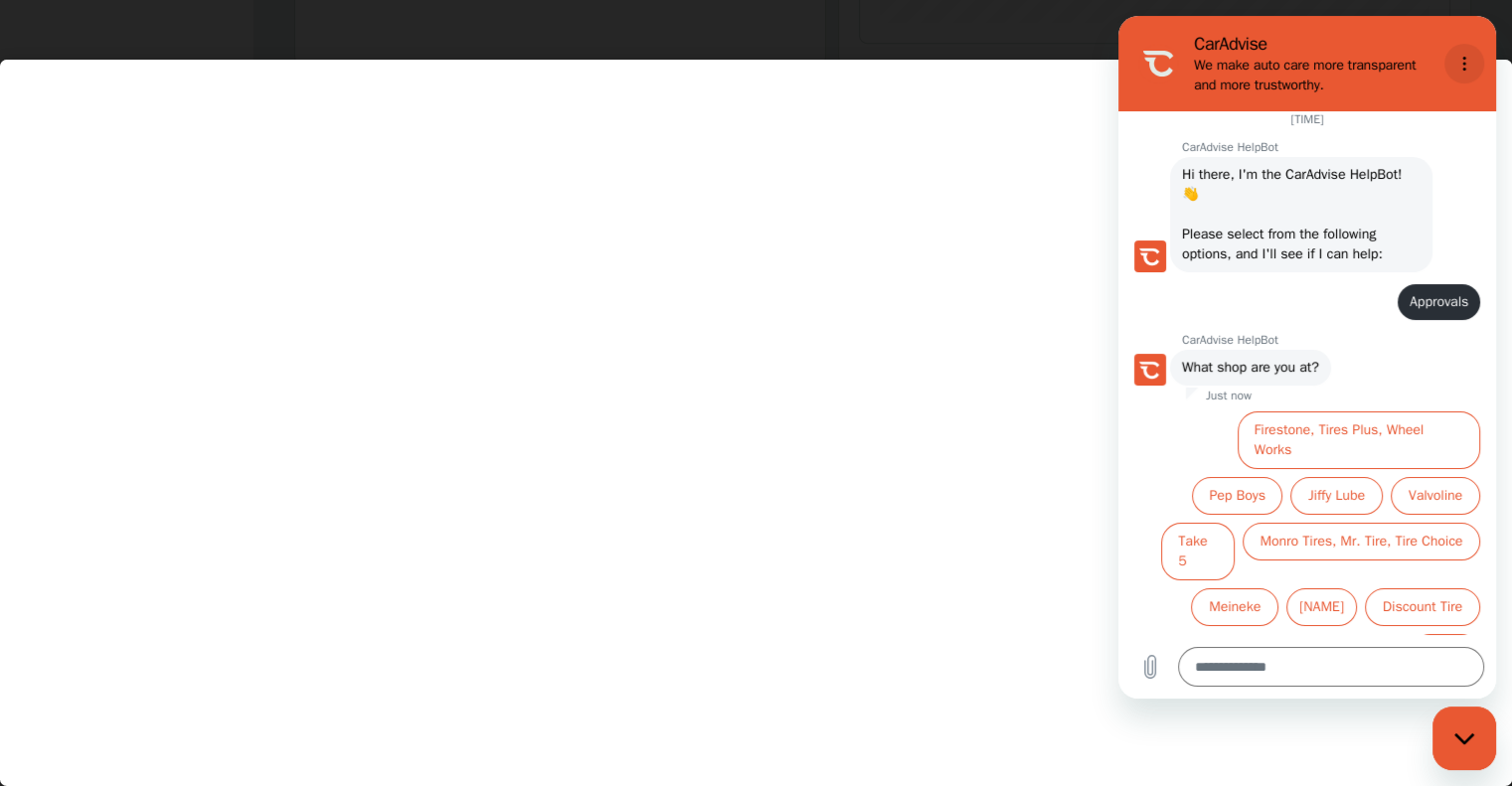 click 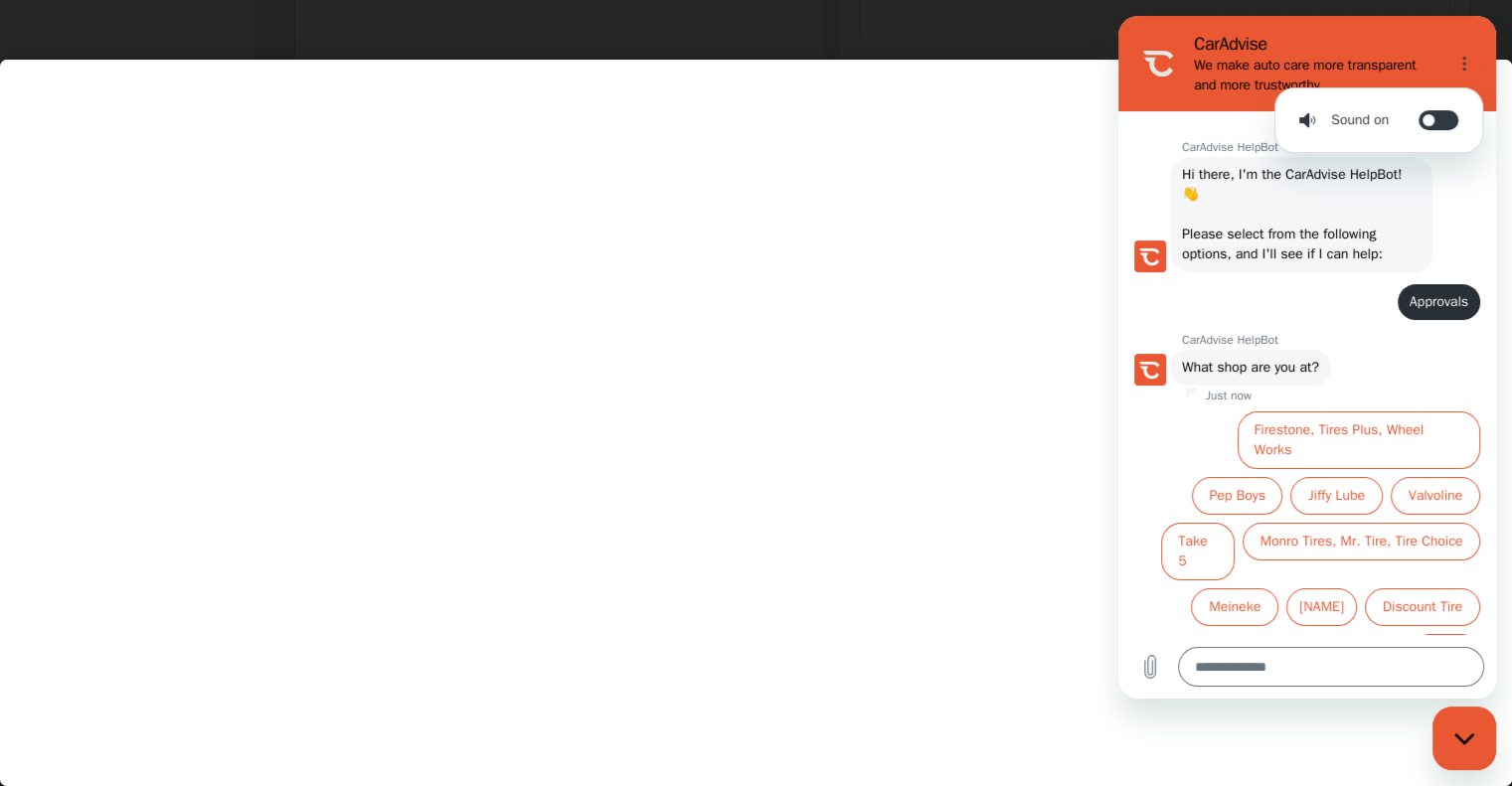click at bounding box center (756, 402) 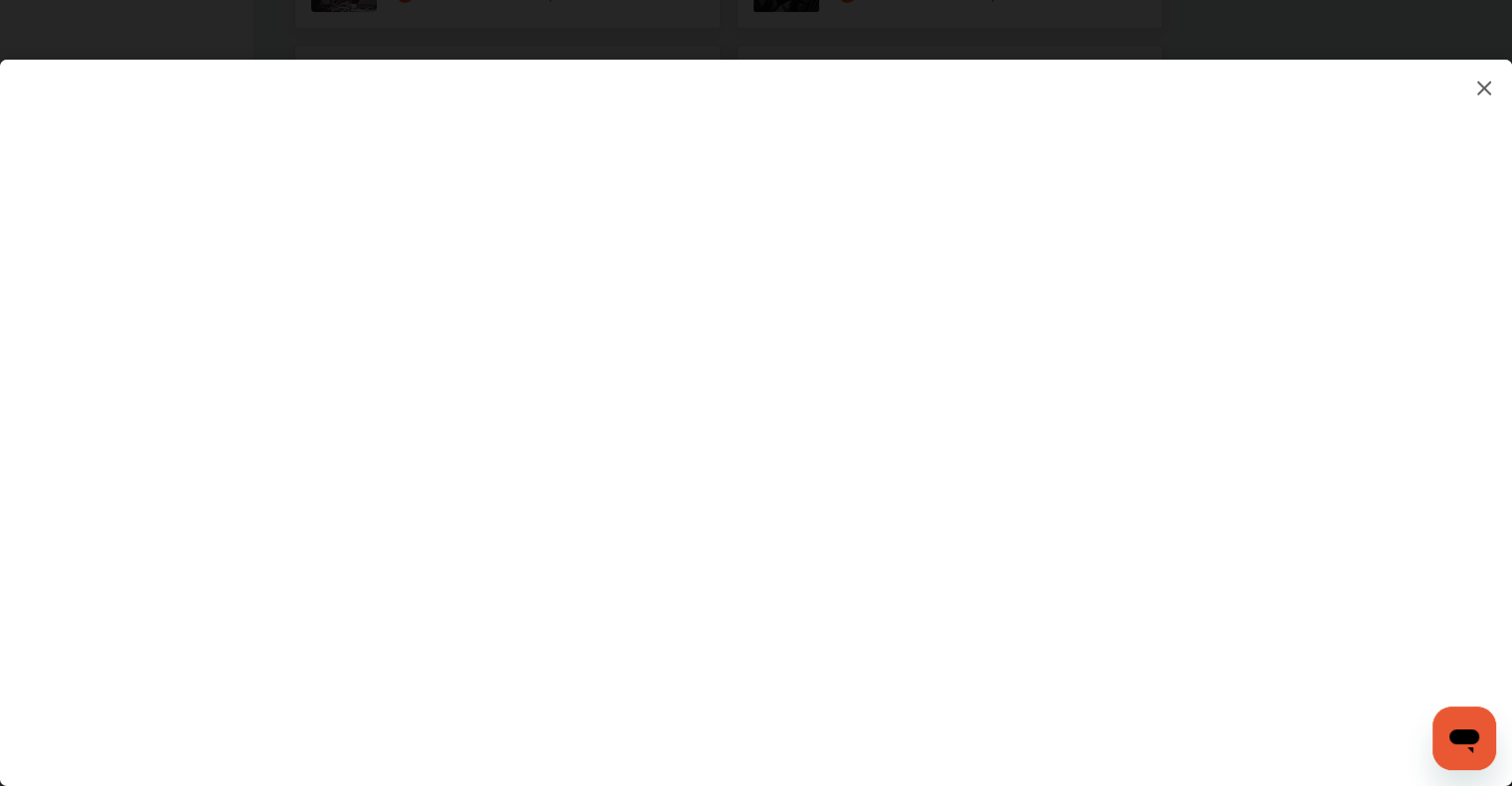 scroll, scrollTop: 1173, scrollLeft: 0, axis: vertical 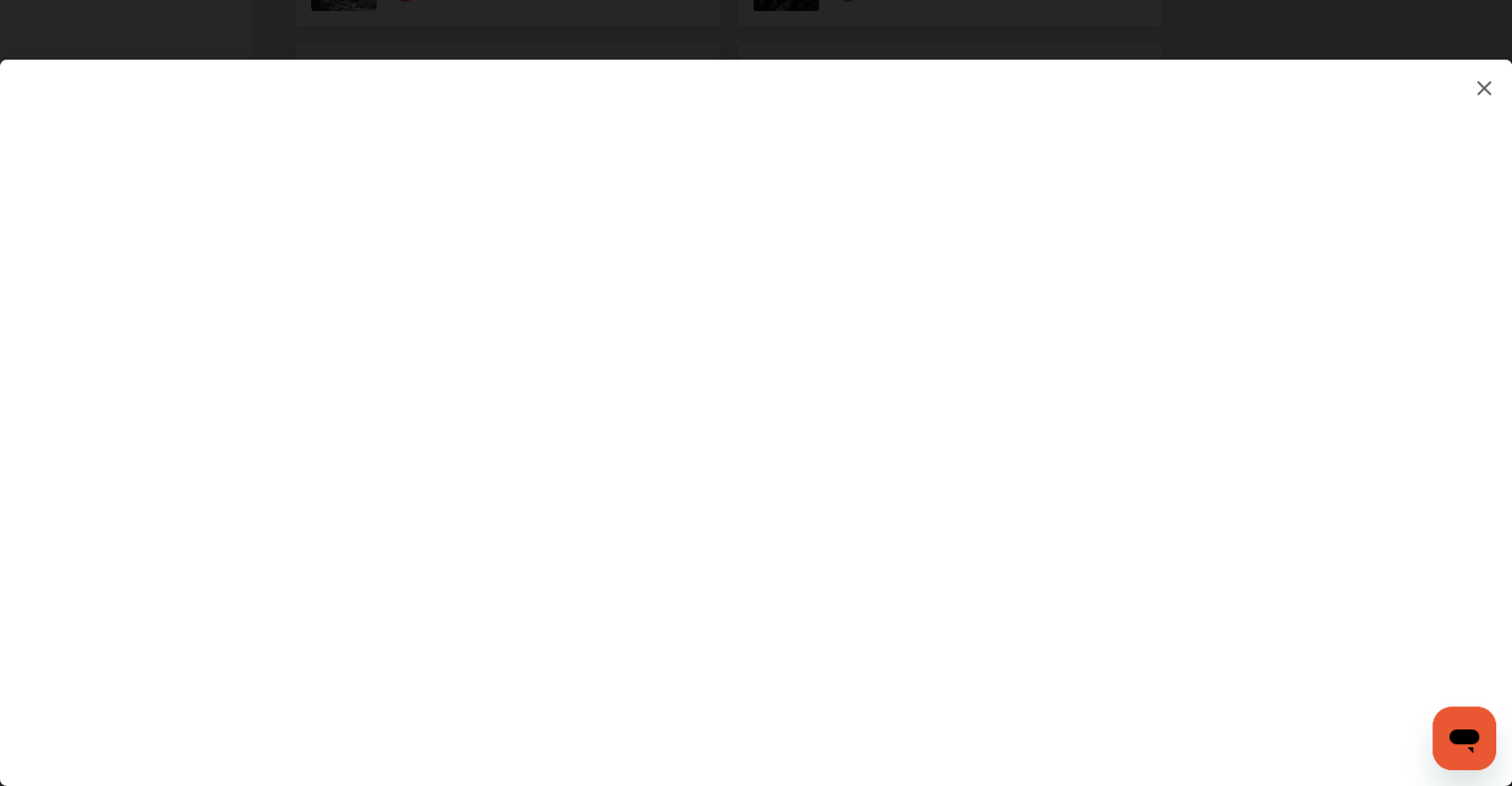 click at bounding box center [756, 402] 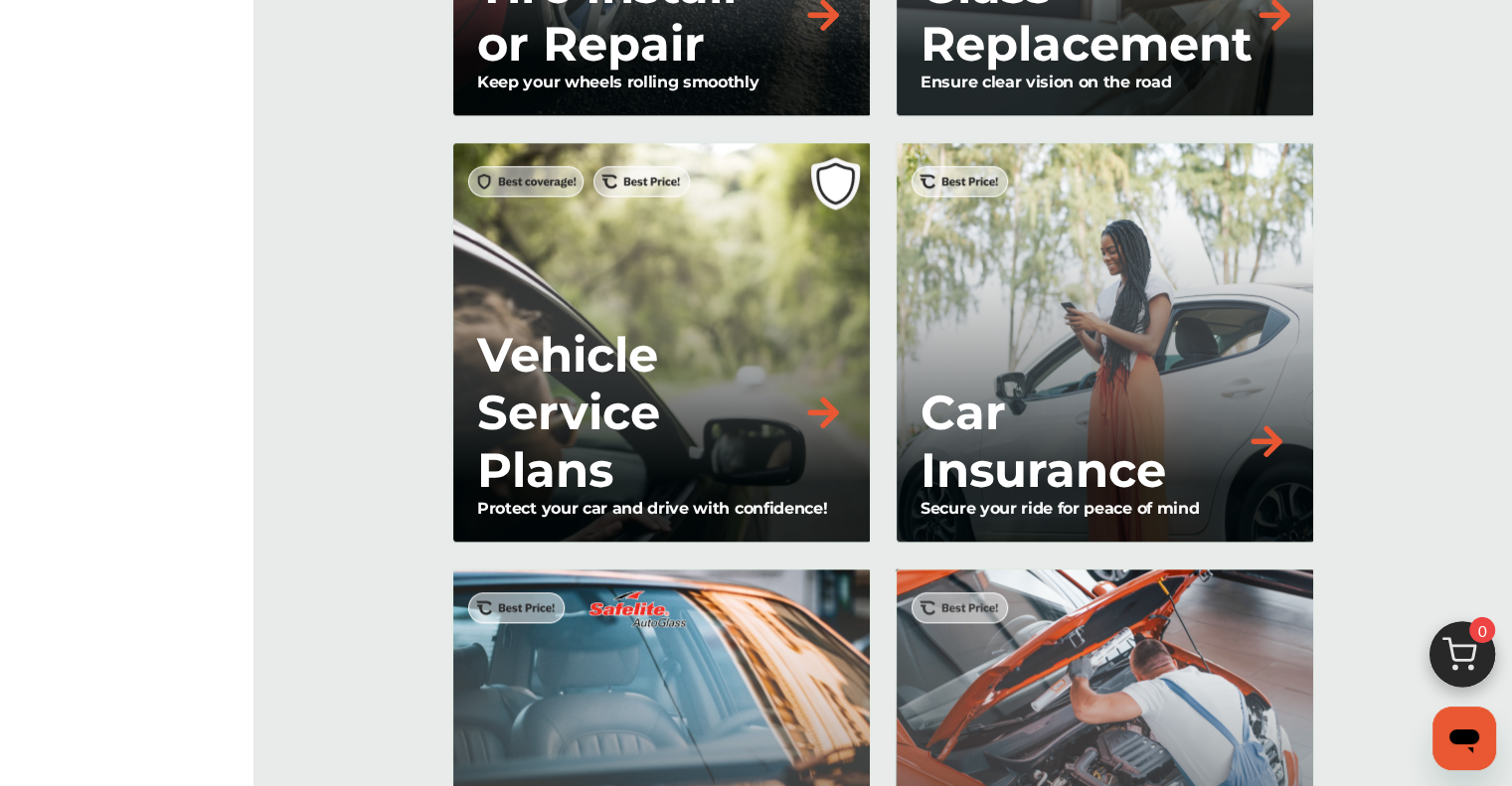 scroll, scrollTop: 1979, scrollLeft: 0, axis: vertical 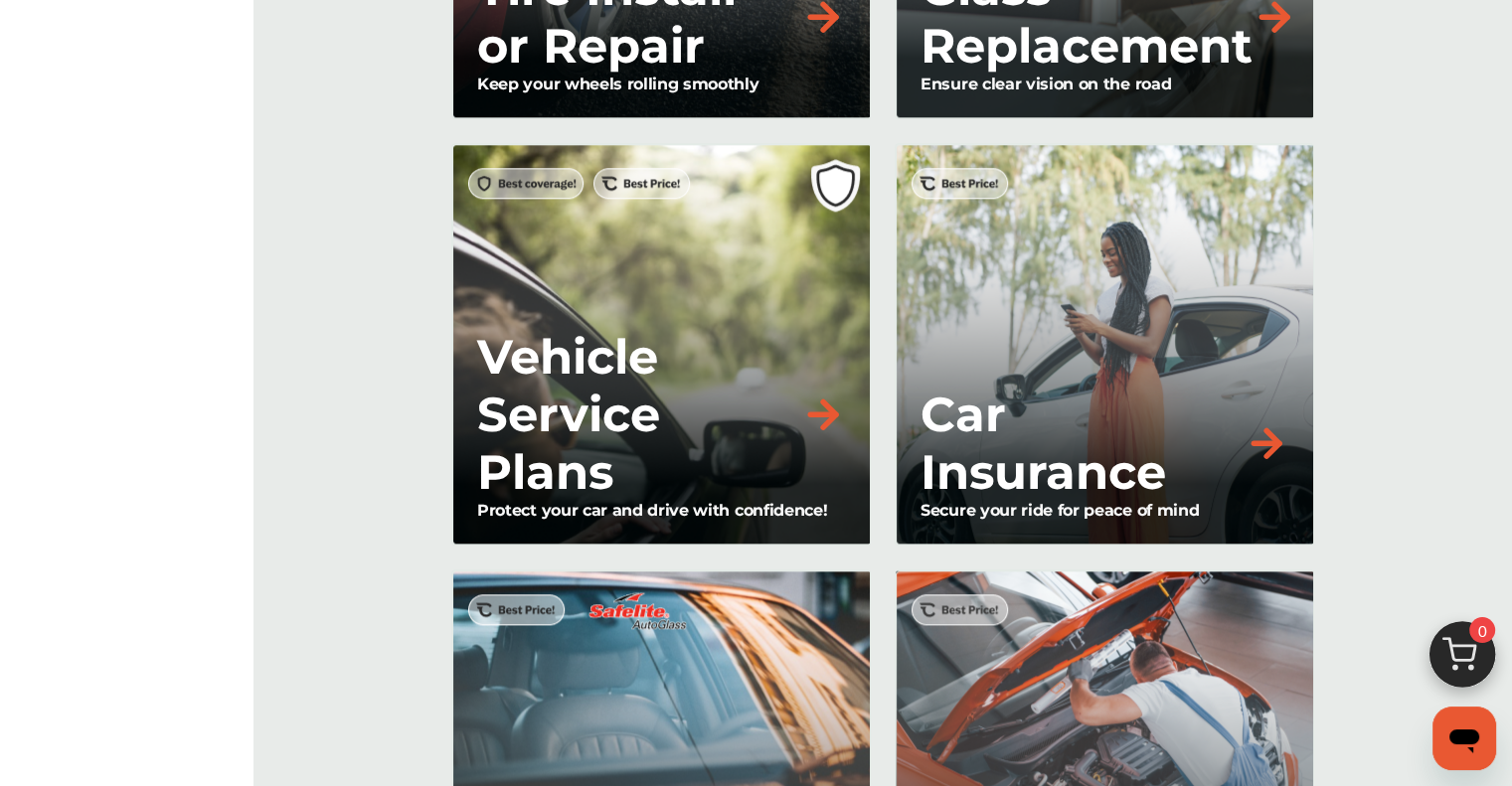 click on "Vehicle Service Plans" at bounding box center (639, 414) 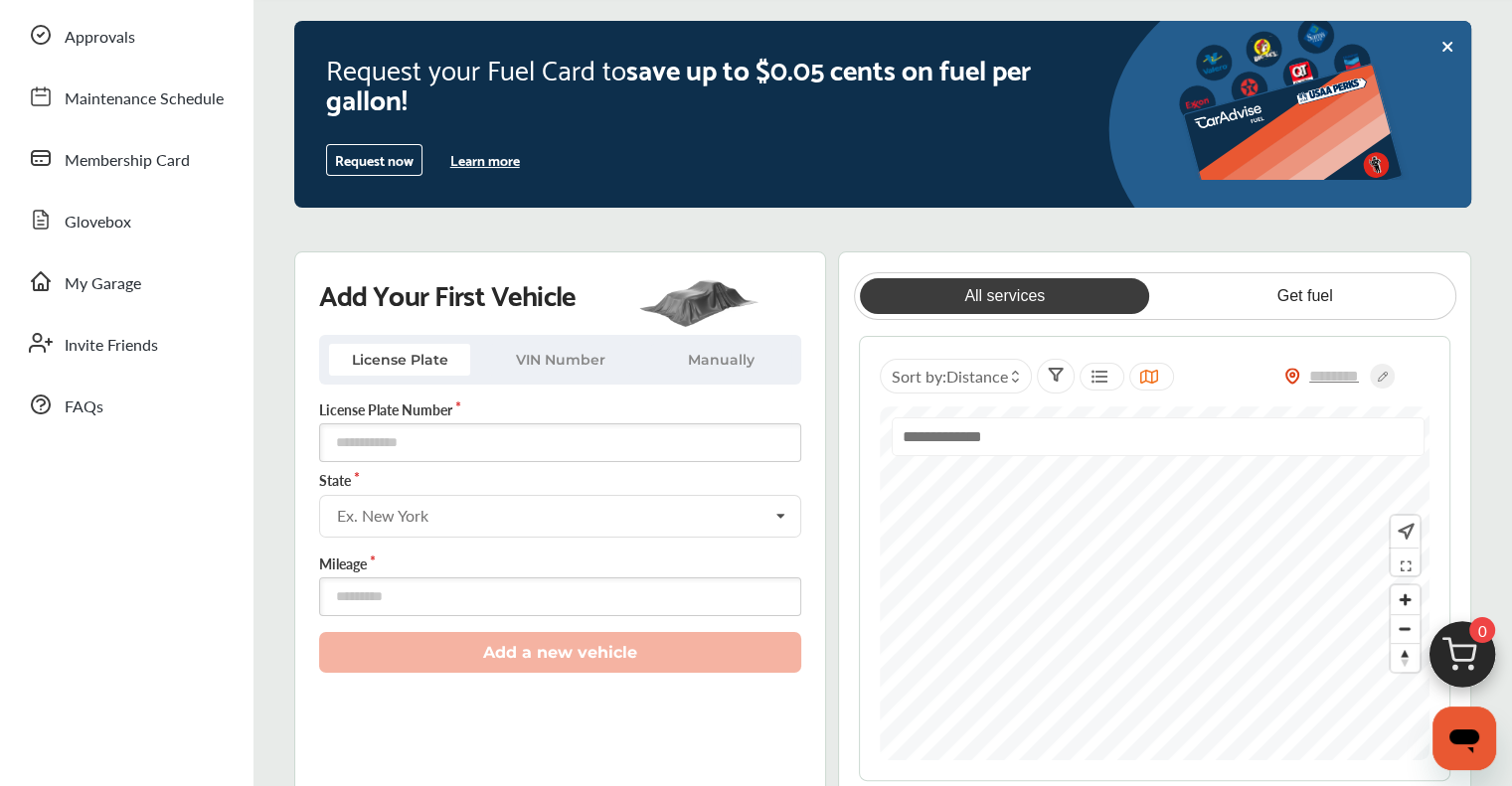 scroll, scrollTop: 0, scrollLeft: 0, axis: both 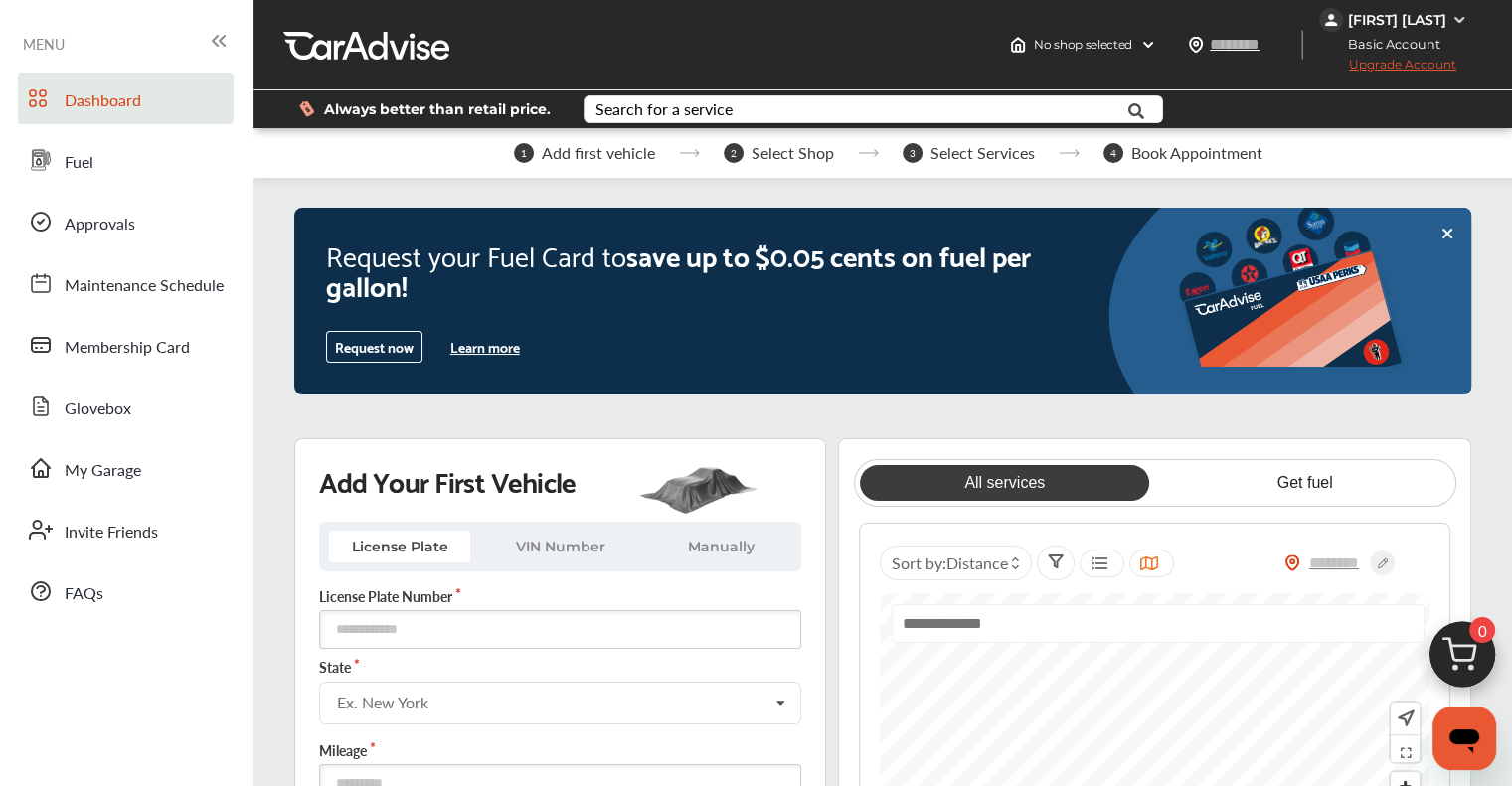 click on "Request now" at bounding box center (374, 347) 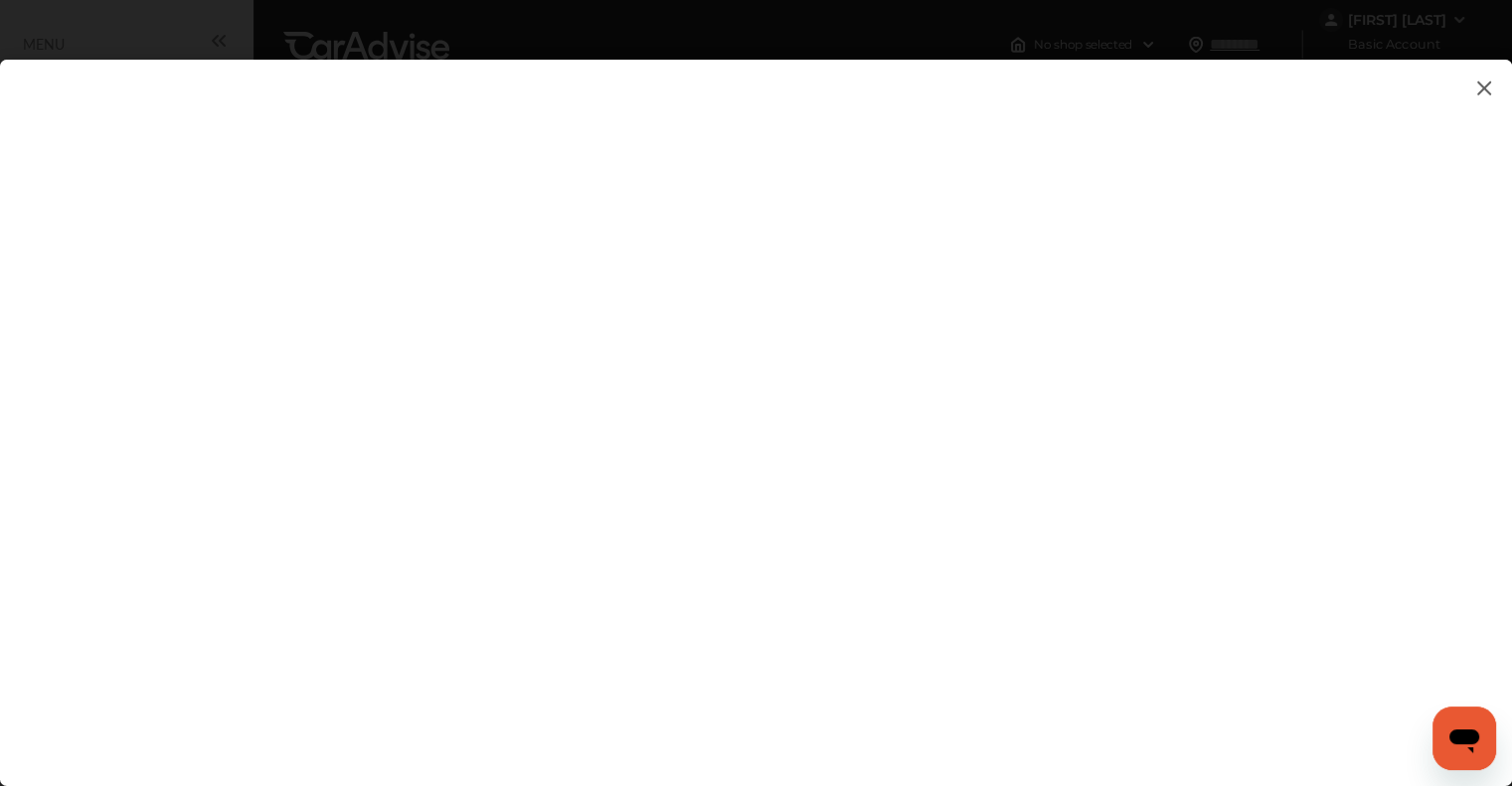 click at bounding box center (756, 402) 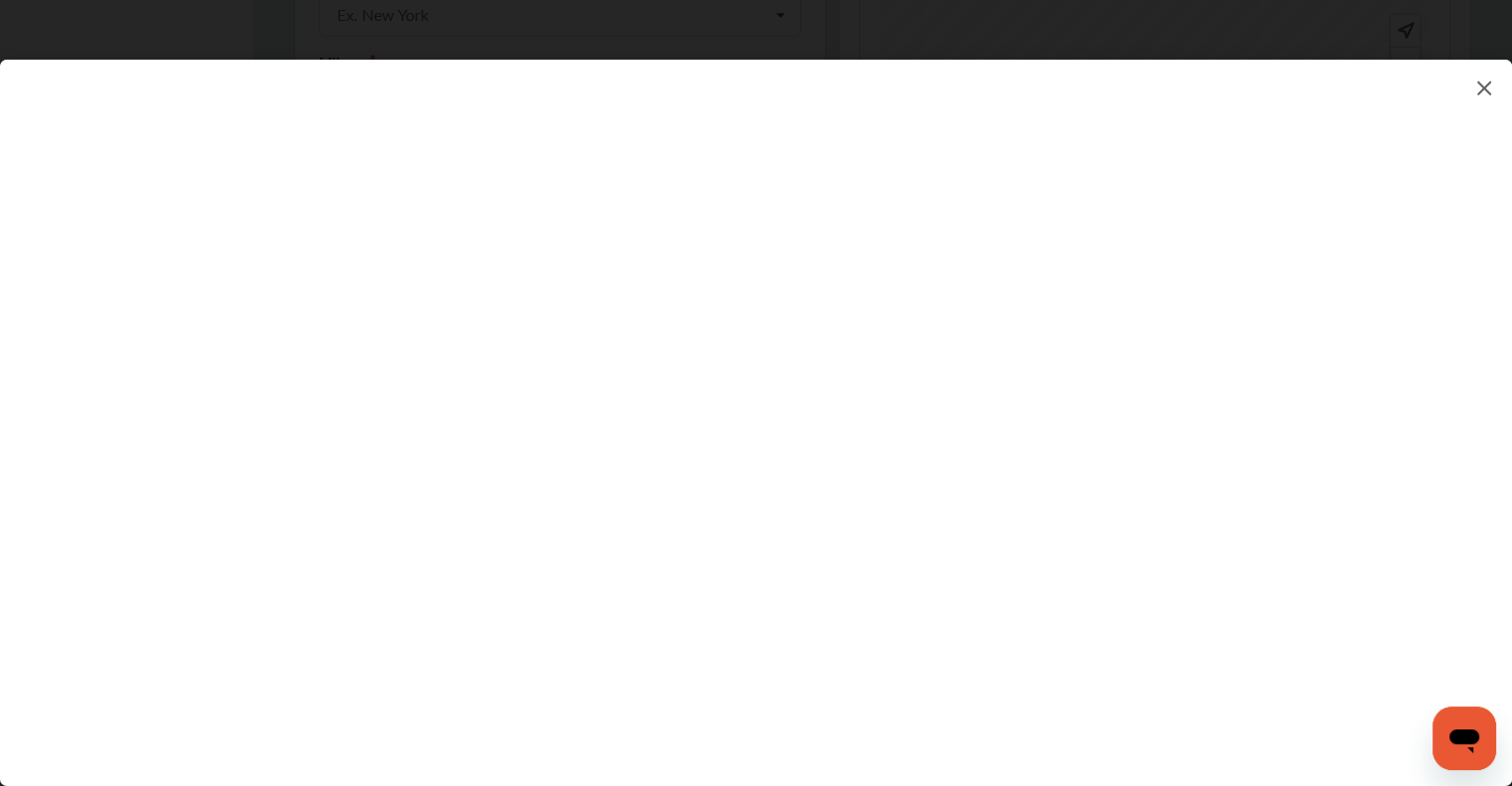 scroll, scrollTop: 1375, scrollLeft: 0, axis: vertical 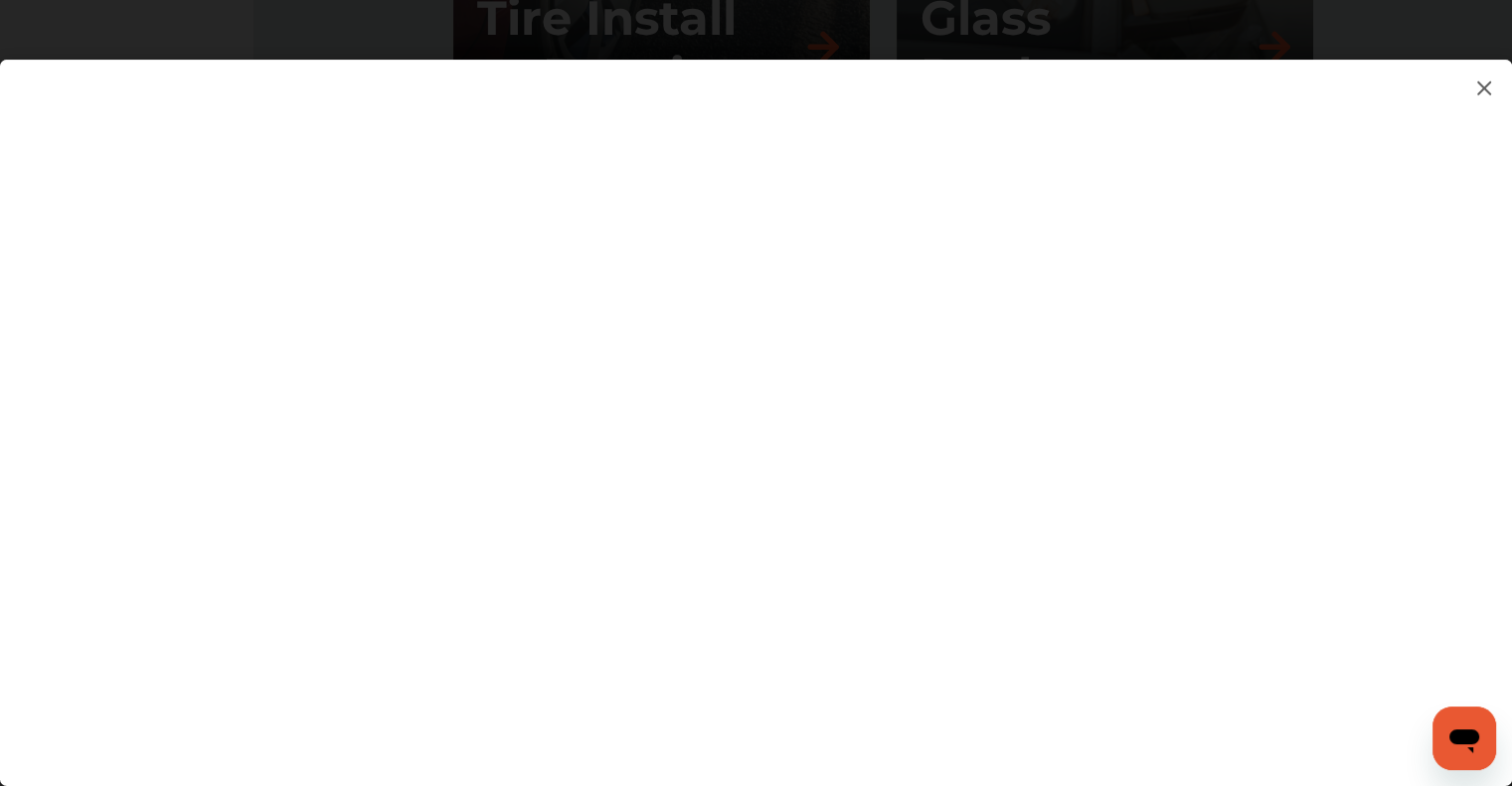 click at bounding box center [756, 402] 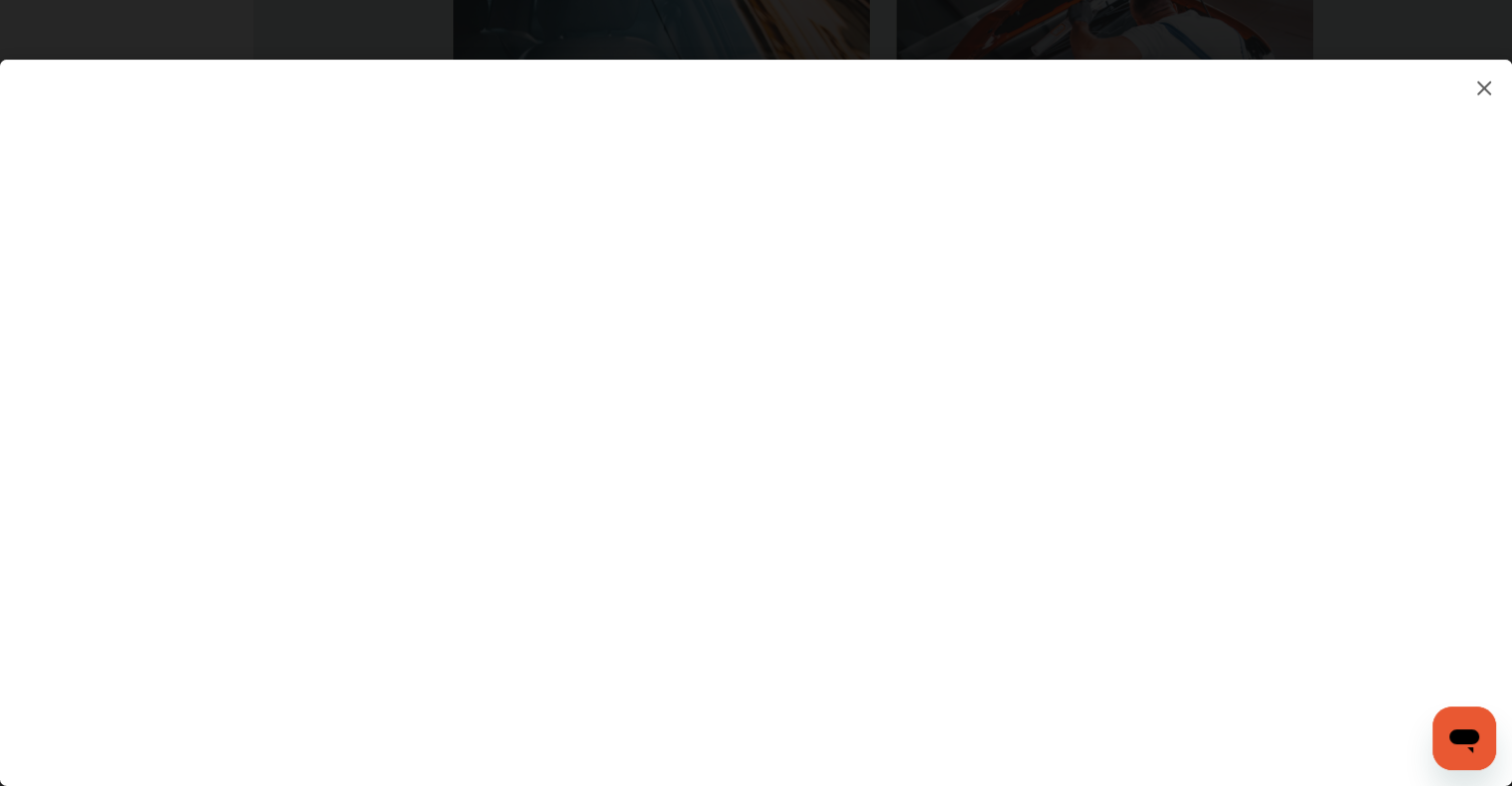 scroll, scrollTop: 2963, scrollLeft: 0, axis: vertical 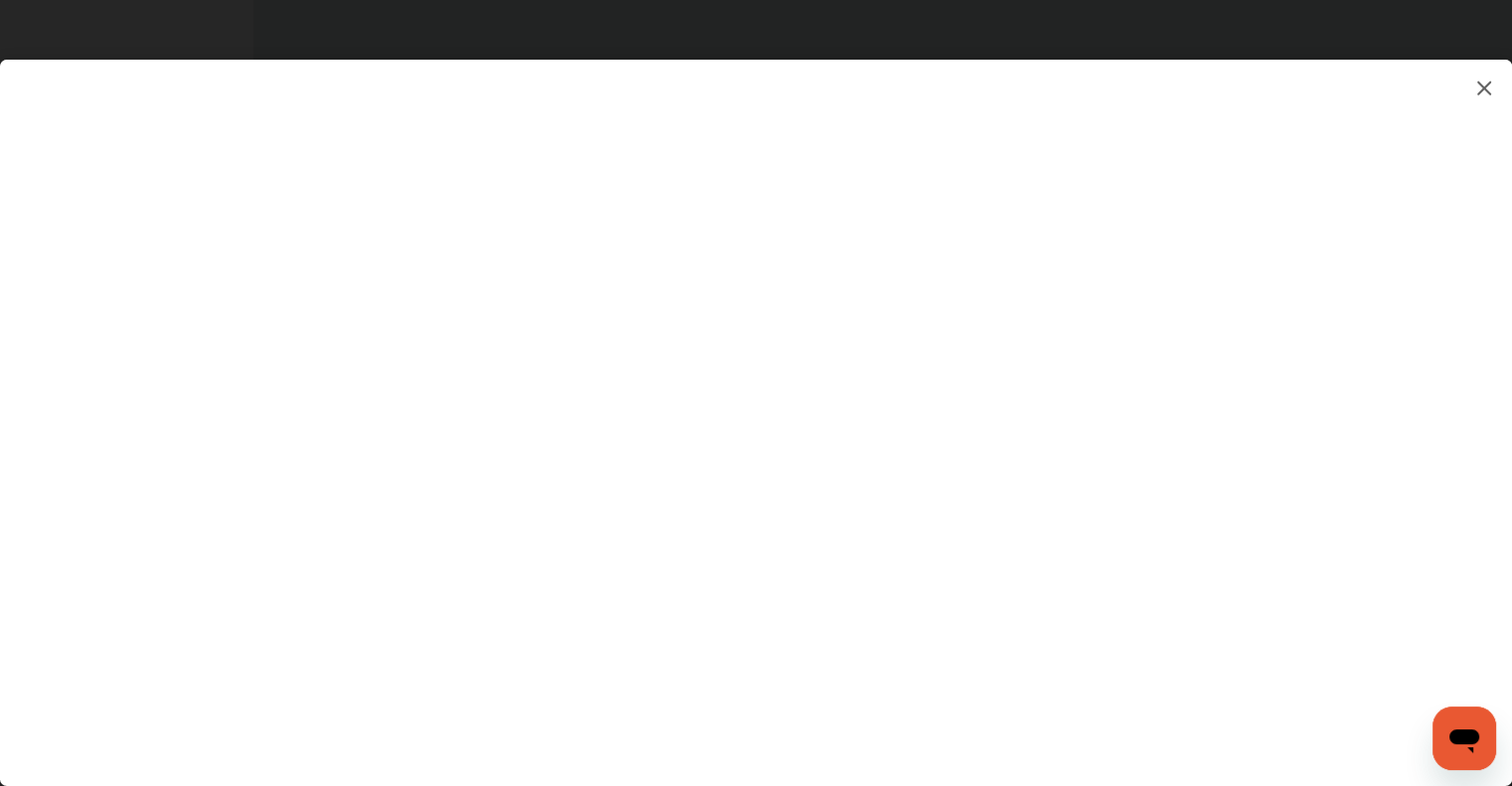 click at bounding box center (756, 402) 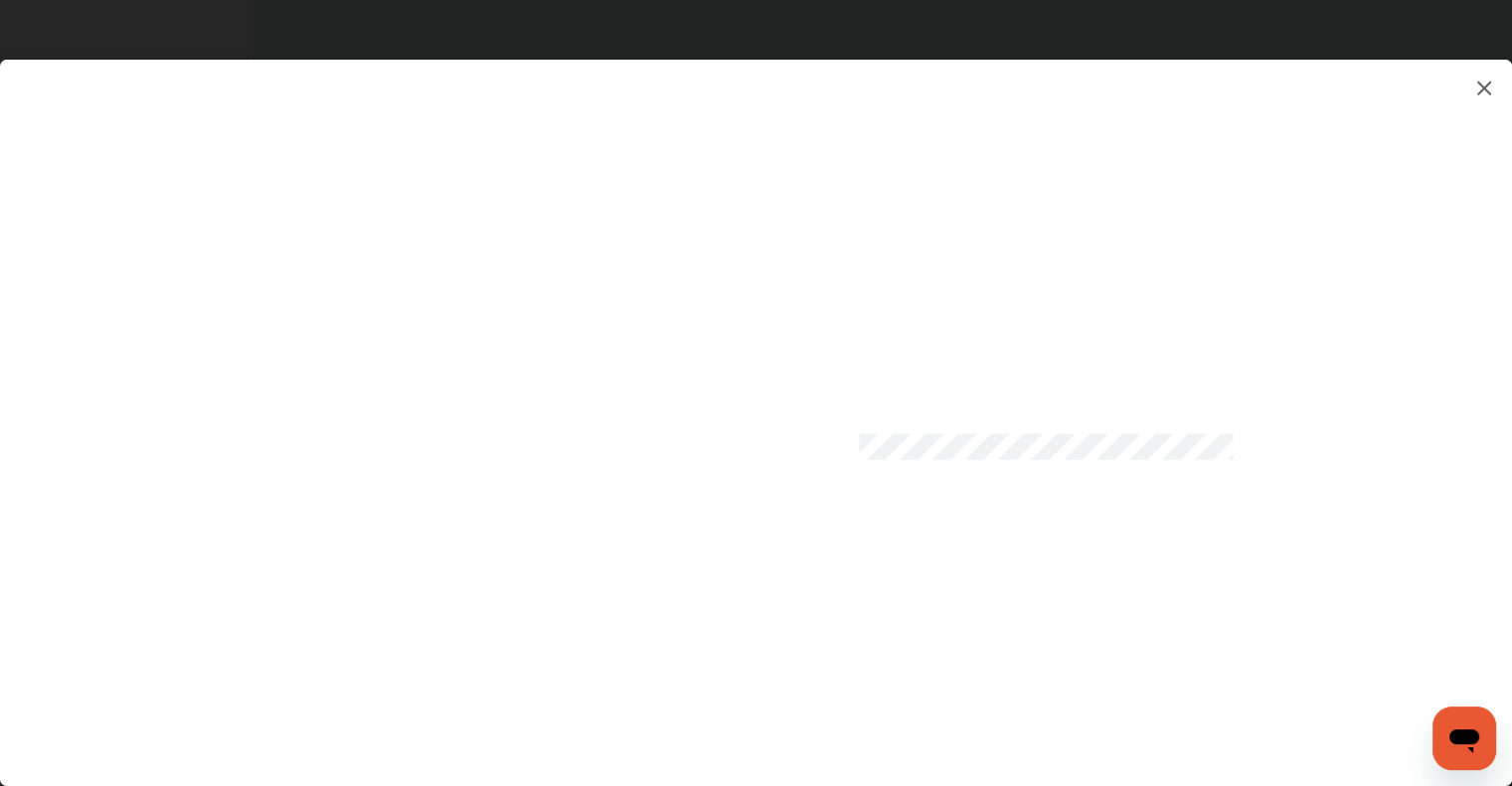 click at bounding box center [756, 402] 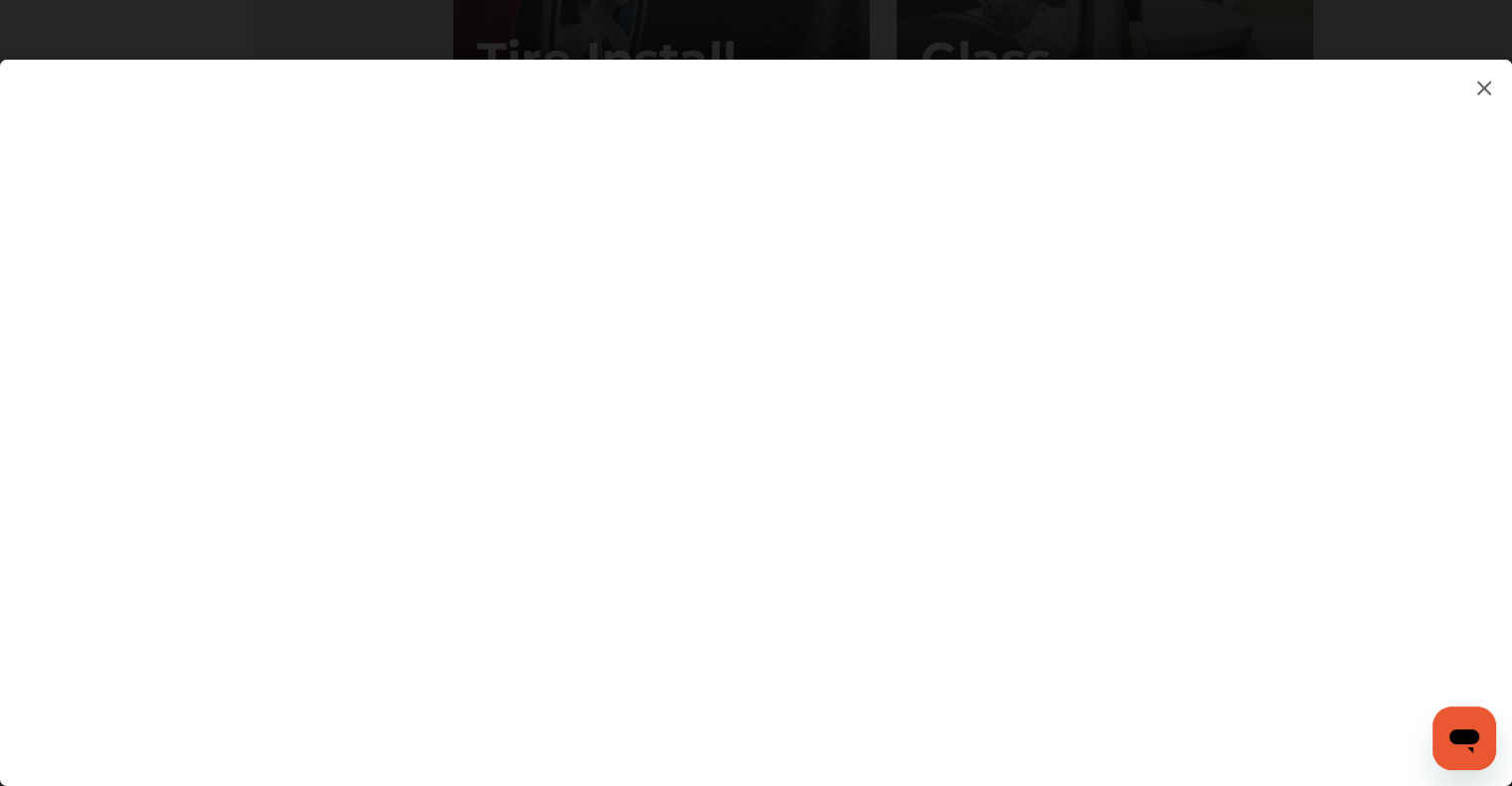 scroll, scrollTop: 1907, scrollLeft: 0, axis: vertical 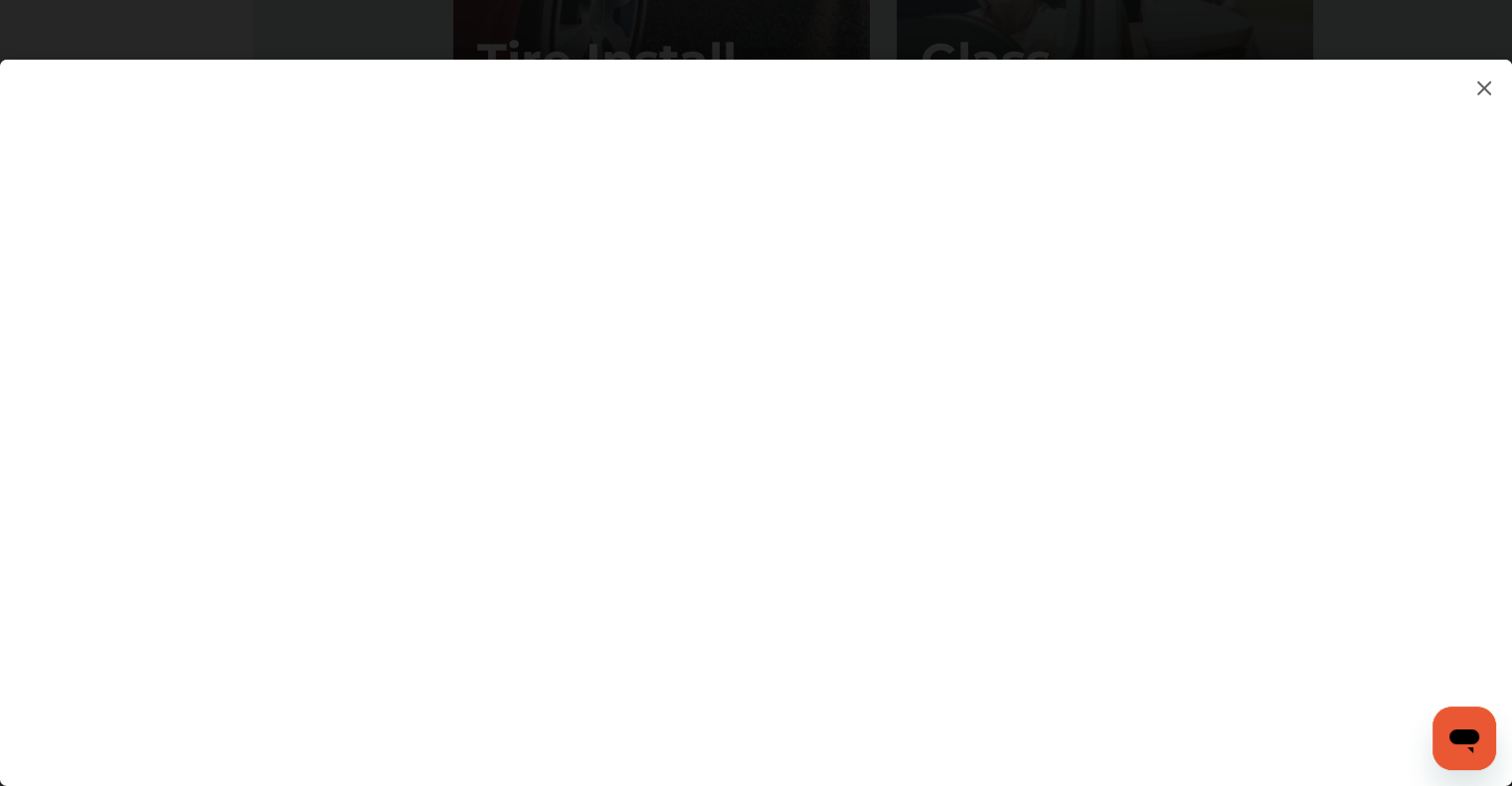 click at bounding box center [756, 402] 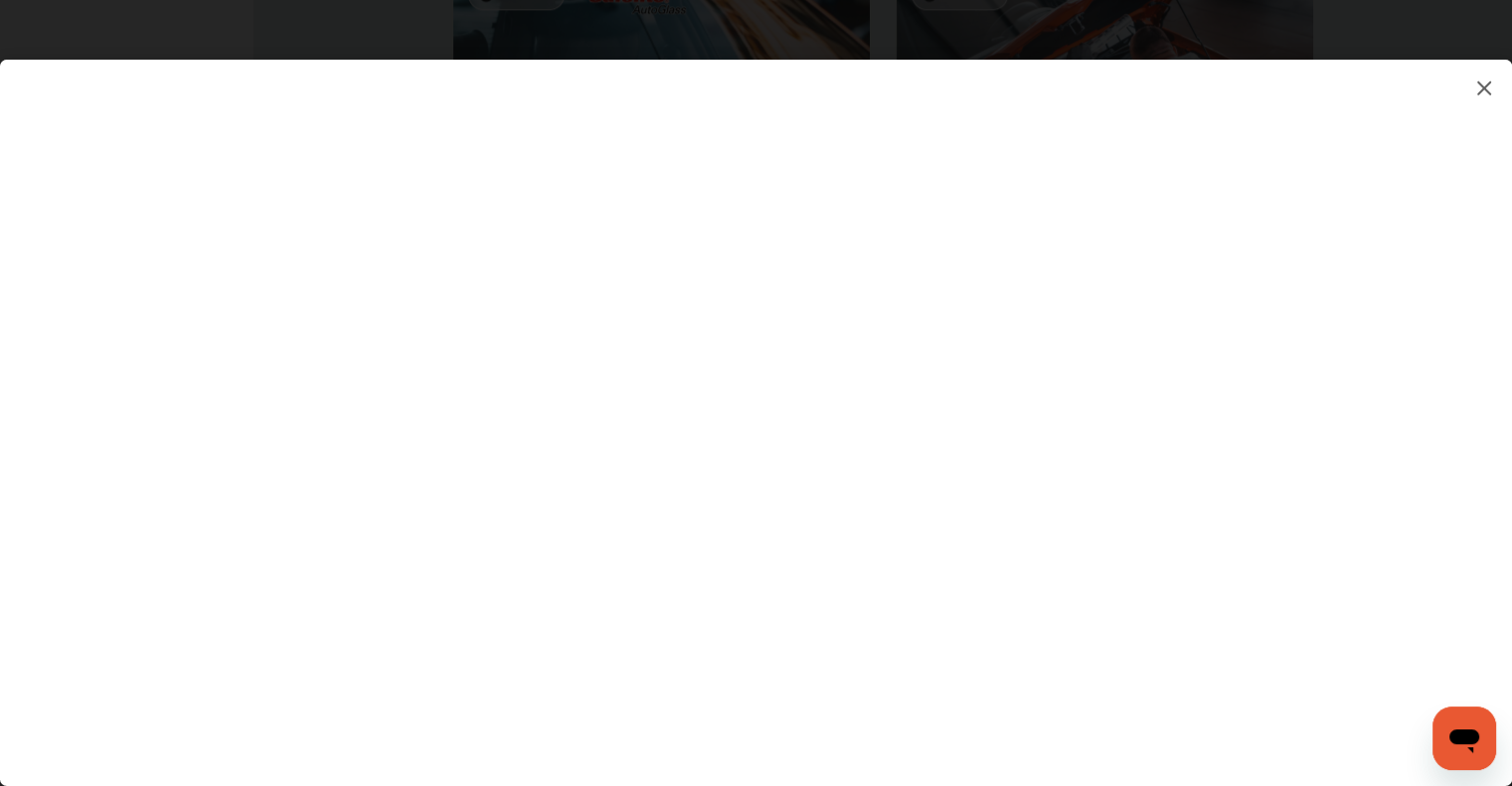 click on "**" at bounding box center [756, 402] 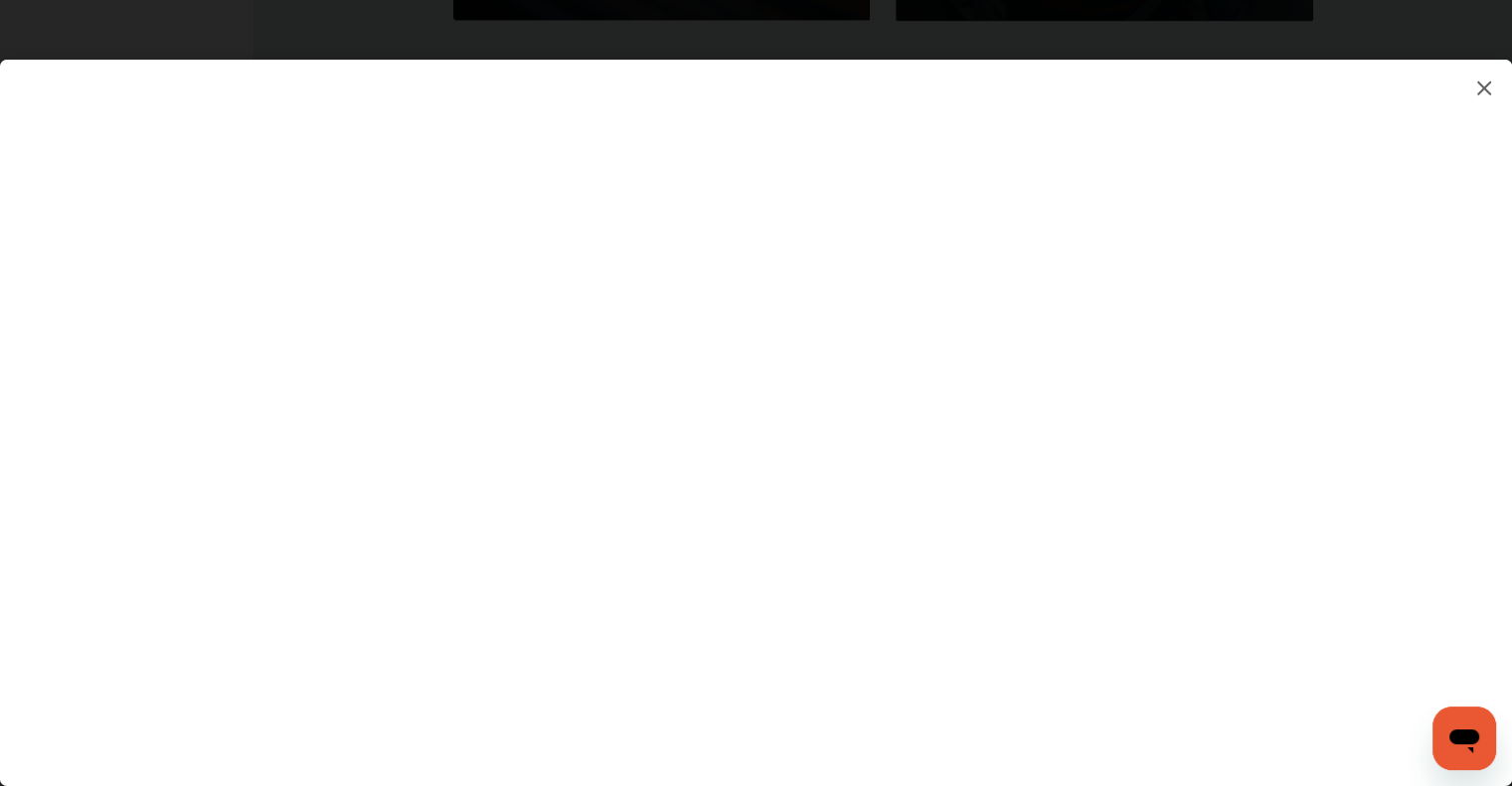 scroll, scrollTop: 2963, scrollLeft: 0, axis: vertical 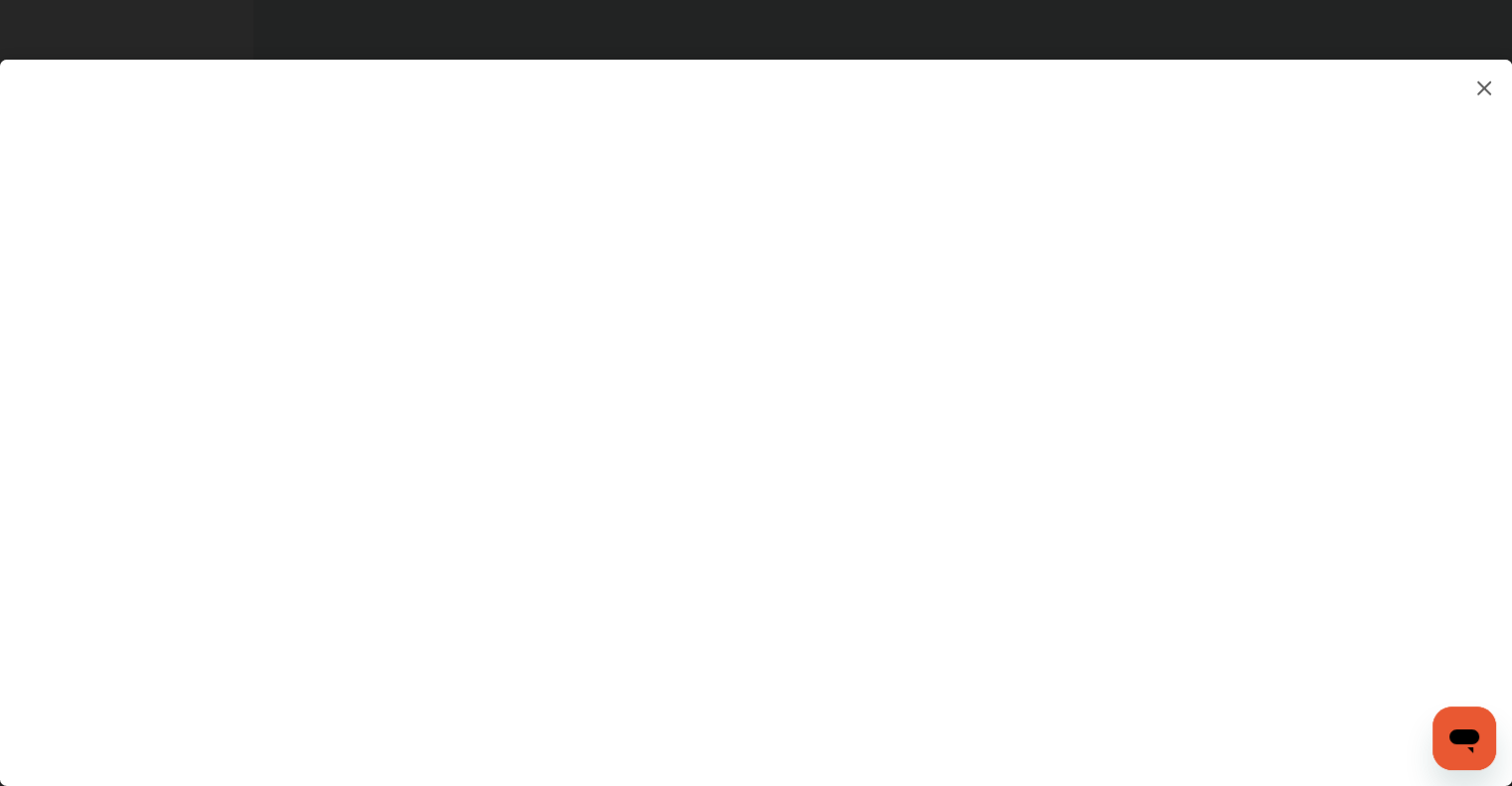 click at bounding box center [756, 402] 